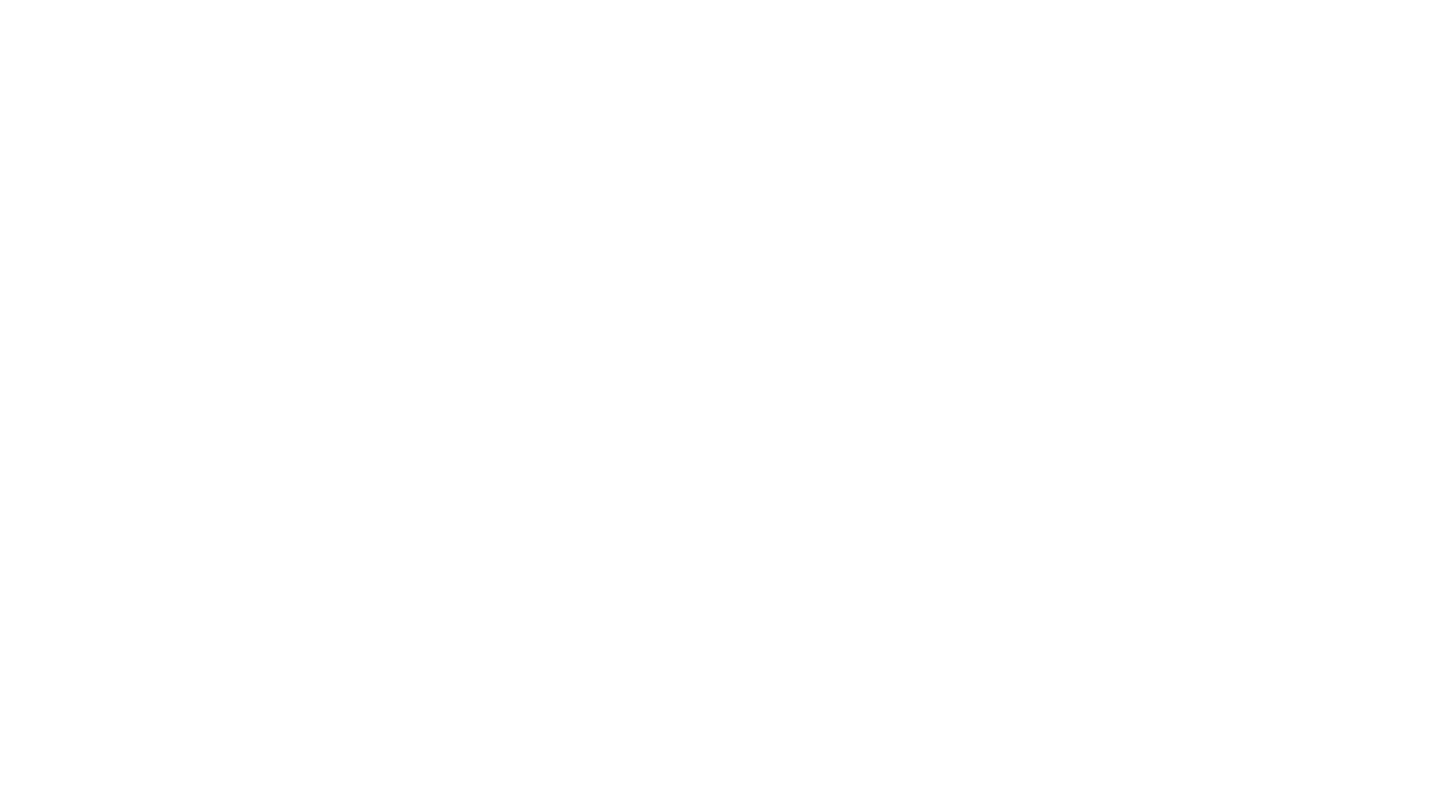 scroll, scrollTop: 0, scrollLeft: 0, axis: both 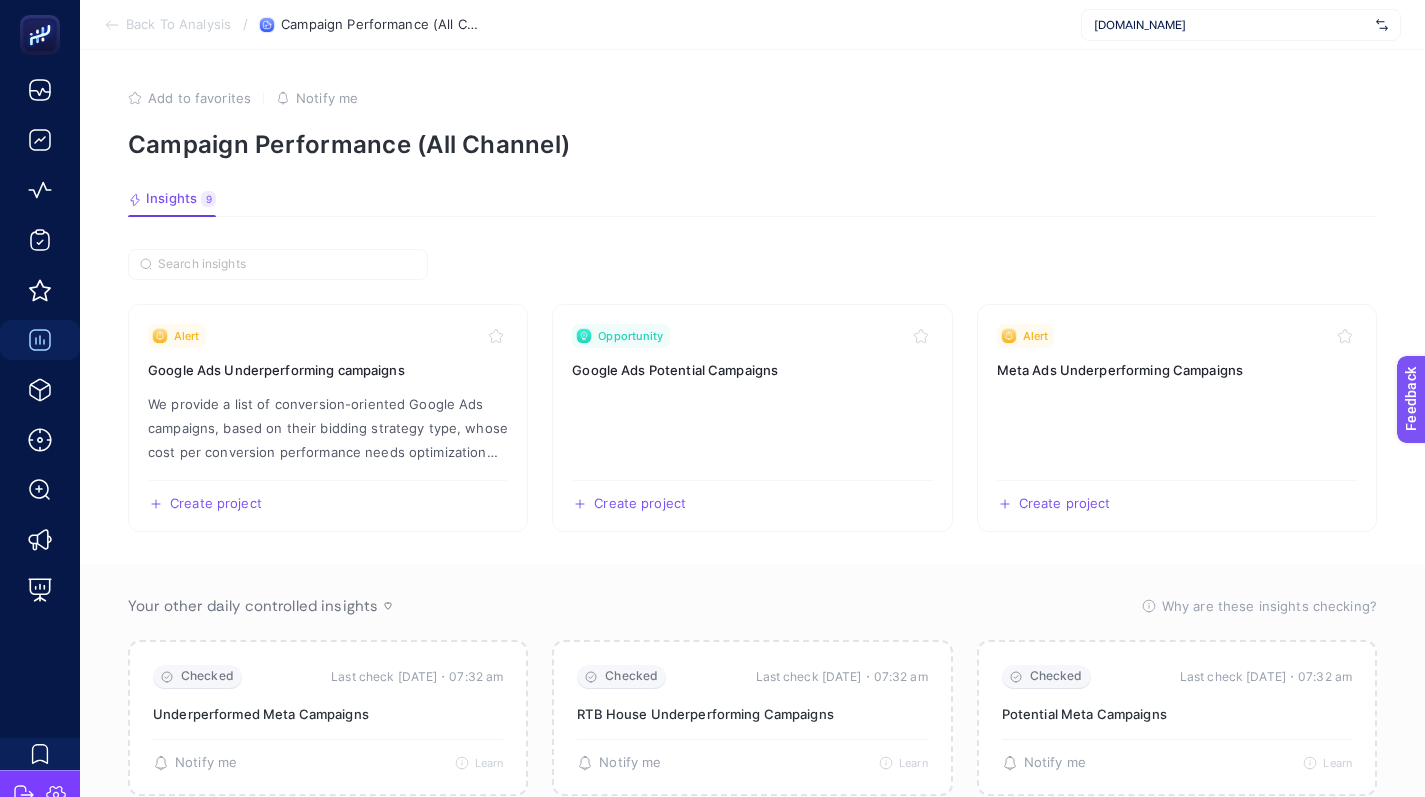 click on "www.suwen.com.tr" at bounding box center [1241, 25] 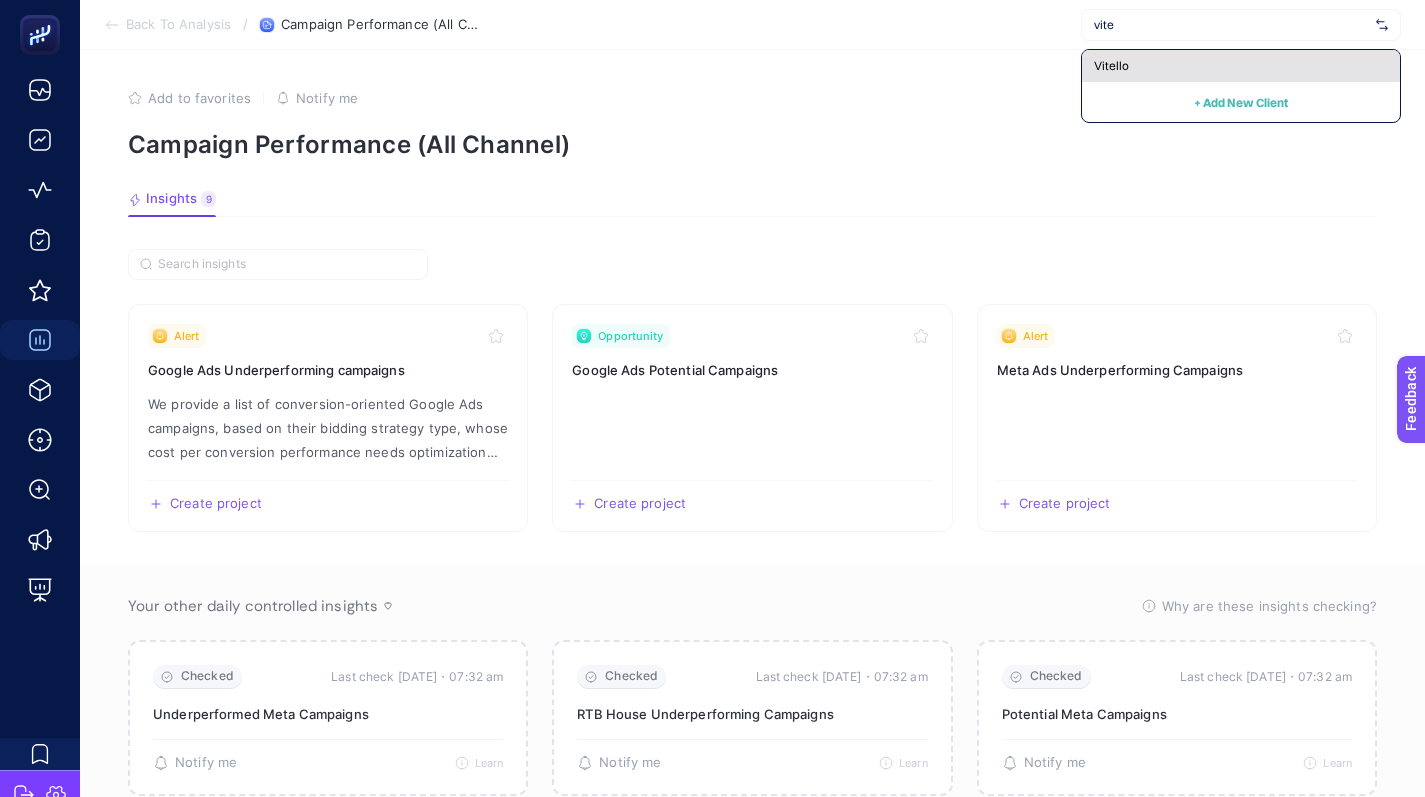 type on "vite" 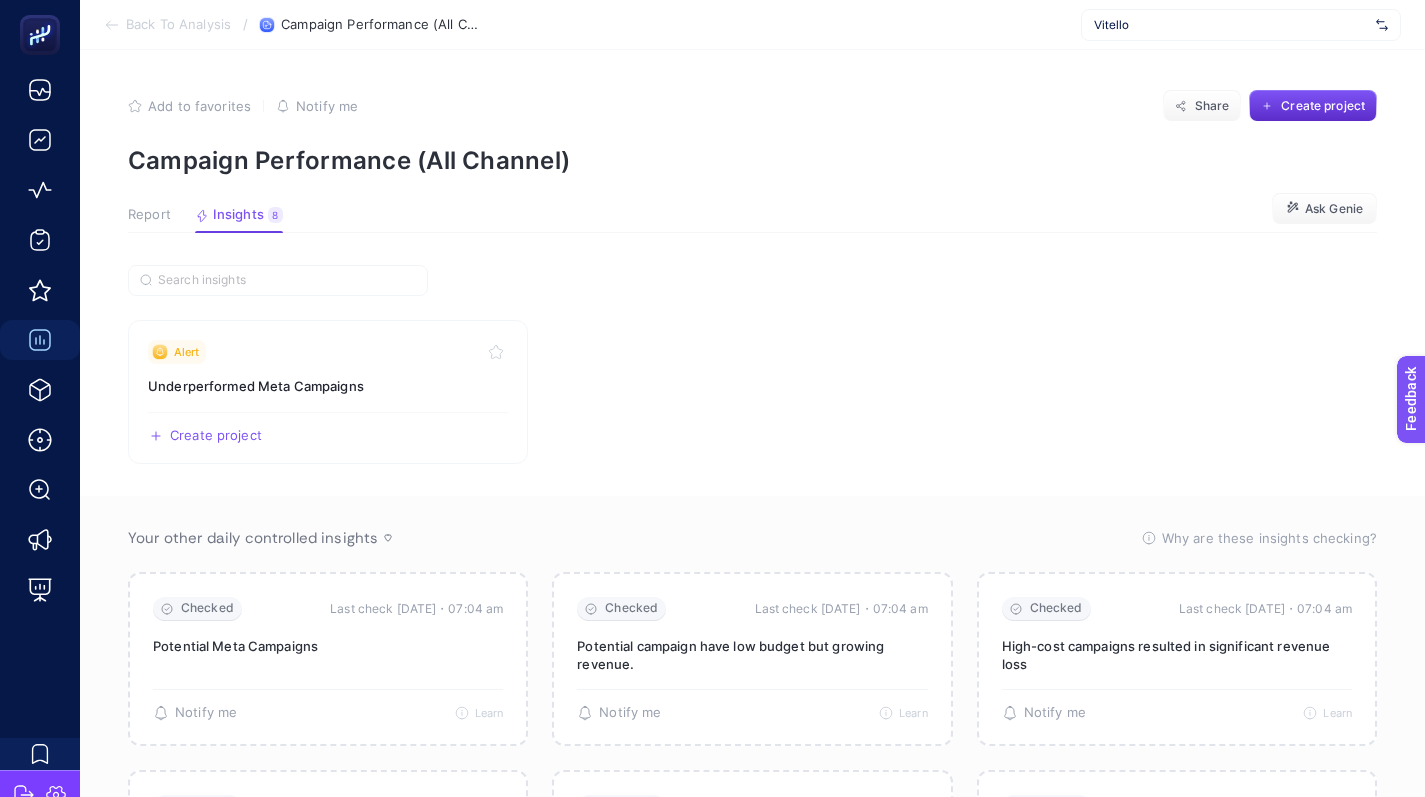 click on "Add to favorites false Notify me Share Create project Campaign Performance (All Channel) Report Insights 8  We generated new insights based on the metrics  Ask Genie Alert Underperformed Meta Campaigns  Create project   Share   Your other daily controlled insights   Why are these insights checking?   These insights are currently being checked to ensure that they are up to date and reflect the most recent data available. The system regularly reviews insights to verify the accuracy of the data sources and the integrity of the integrations that support them. This process helps to identify any potential issues, such as missing data or disconnected integrations, so that insights remain relevant and actionable. Once the check is complete, any necessary updates or adjustments will be applied to keep the insights aligned with current performance metrics and objectives.   Checked   Last check today・07:04 am Potential Meta Campaigns  🔔   Notify me   Learn   Checked   Last check today・07:04 am  🔔   Notify me" 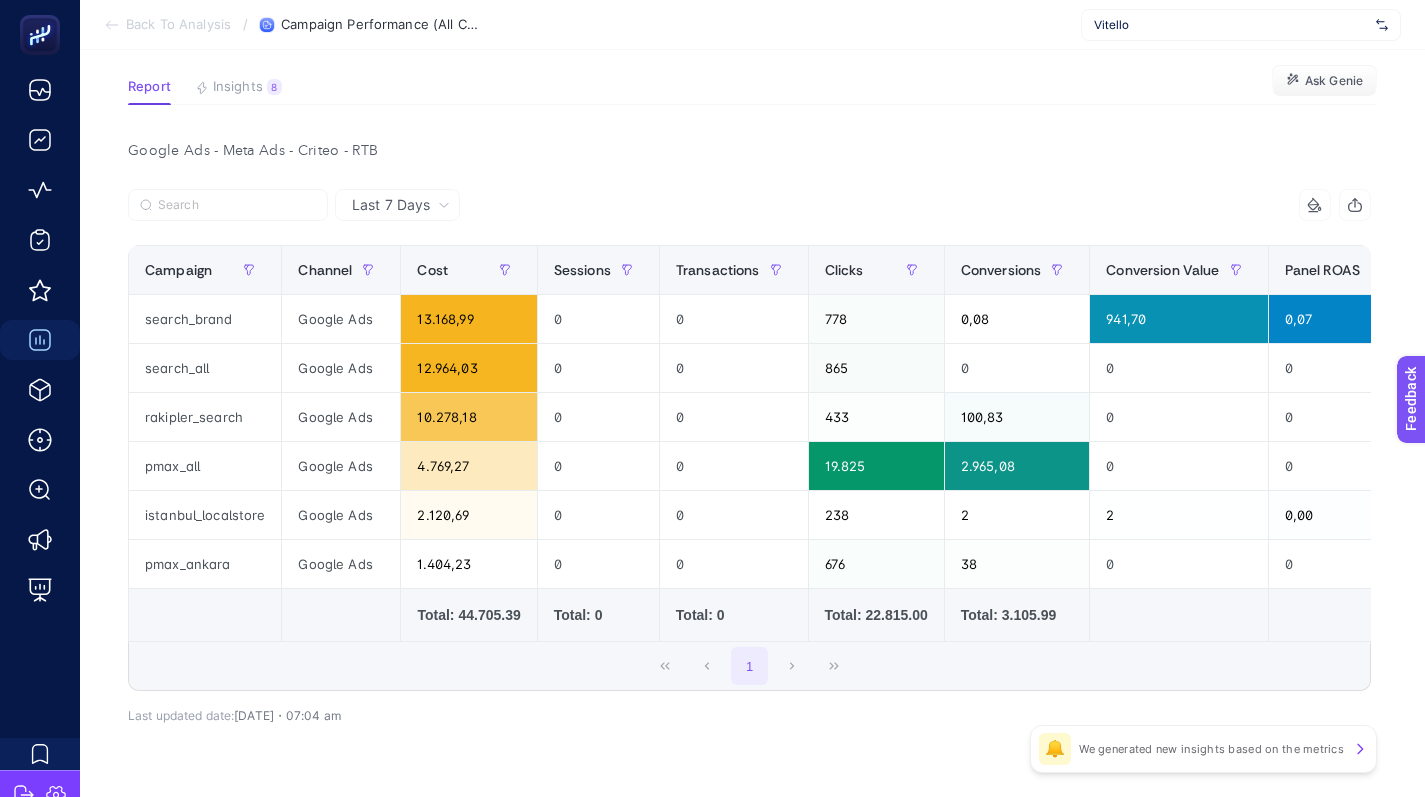 scroll, scrollTop: 197, scrollLeft: 0, axis: vertical 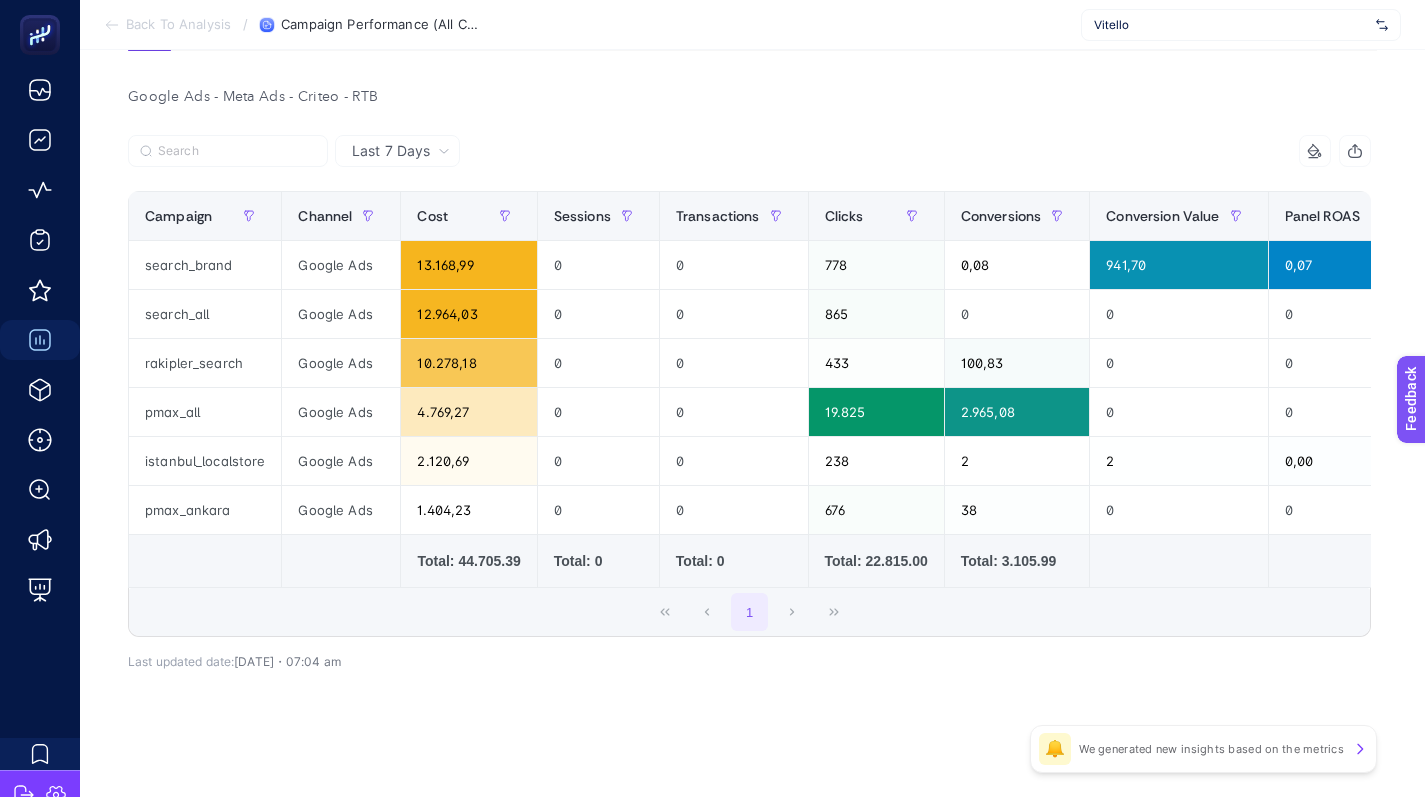 click at bounding box center [439, 157] 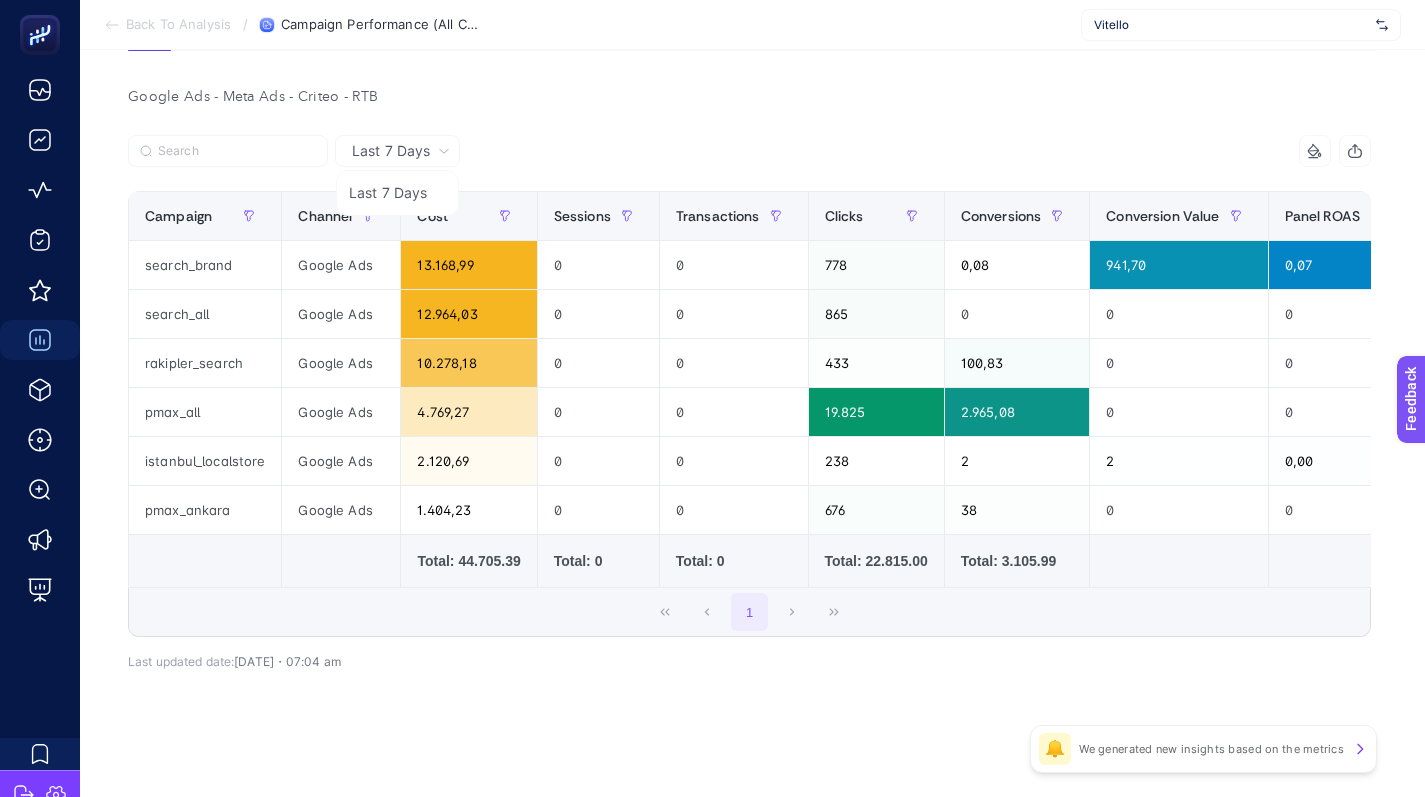 click on "Google Ads - Meta Ads - Criteo - RTB  Last 7 Days Last 7 Days 11 items selected Campaign Channel Cost Sessions Transactions Clicks Conversions Conversion Value Panel ROAS Revenue Analytics ROAS Analytics ROAS Change % AOV 13 items selected + search_brand Google Ads 13.168,99 0 0 778 0,08 941,70 0,07 0 0 0 0 search_all Google Ads 12.964,03 0 0 865 0 0 0 0 0 0 0 rakipler_search Google Ads 10.278,18 0 0 433 100,83 0 0 0 0 0 0 pmax_all Google Ads 4.769,27 0 0 19.825 2.965,08 0 0 0 0 0 0 istanbul_localstore Google Ads 2.120,69 0 0 238 2 2 0,00 0 0 0 0 pmax_ankara Google Ads 1.404,23 0 0 676 38 0 0 0 0 0 0     Total: 44.705.39   Total: 0   Total: 0   Total: 22.815.00   Total: 3.105.99       Total: 0           1 Last updated date:  today・07:04 am  🔔   We generated new insights based on the metrics" at bounding box center (749, 420) 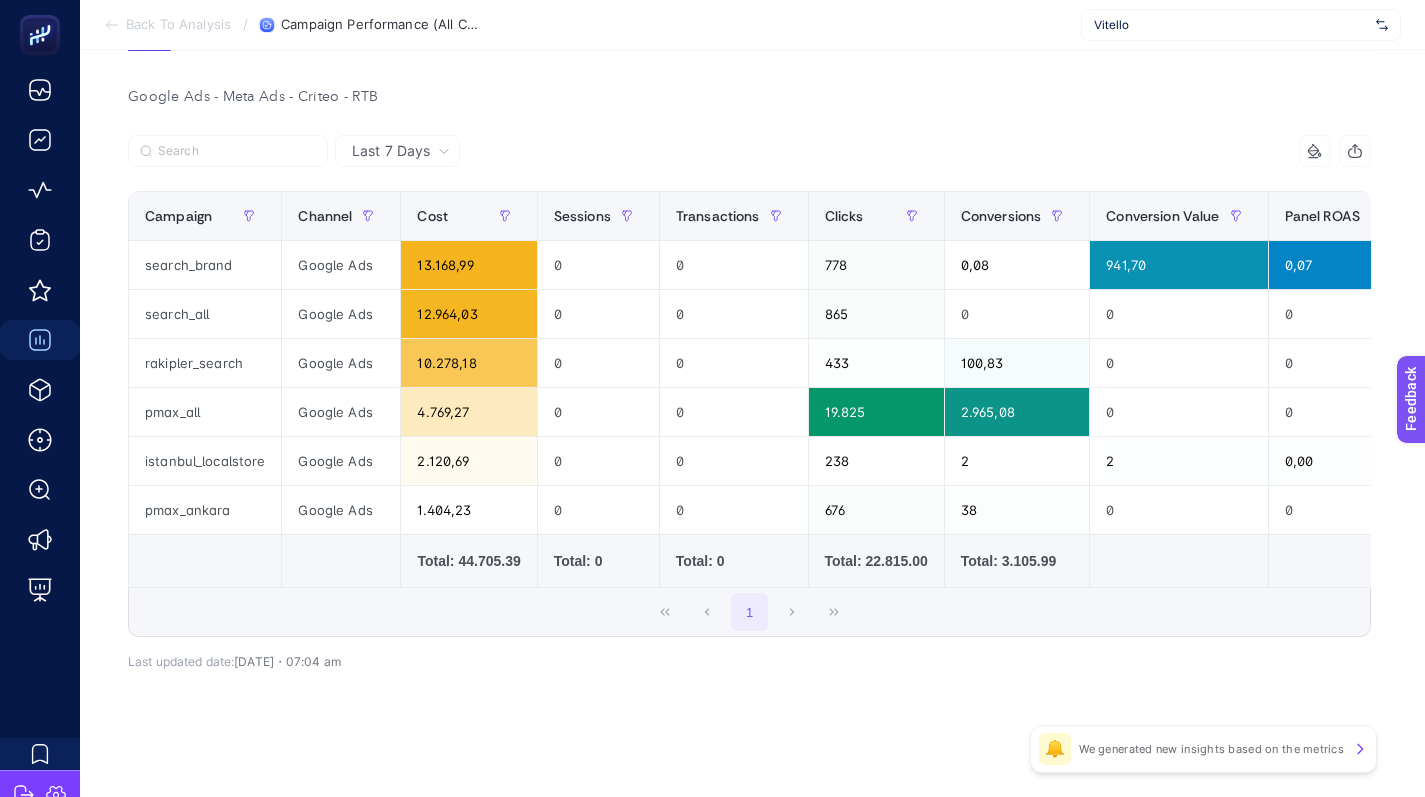click on "Last 7 Days" at bounding box center [391, 151] 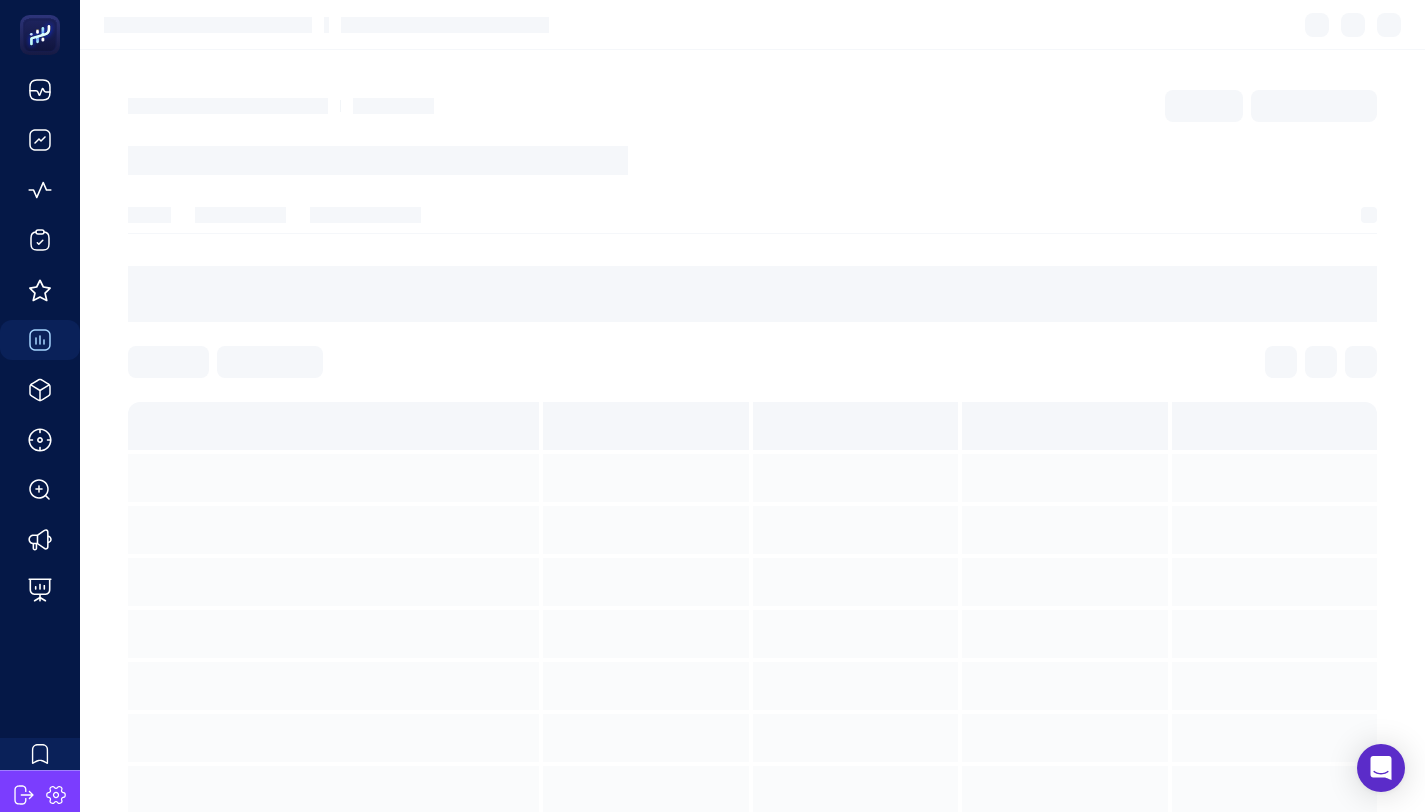 scroll, scrollTop: 0, scrollLeft: 0, axis: both 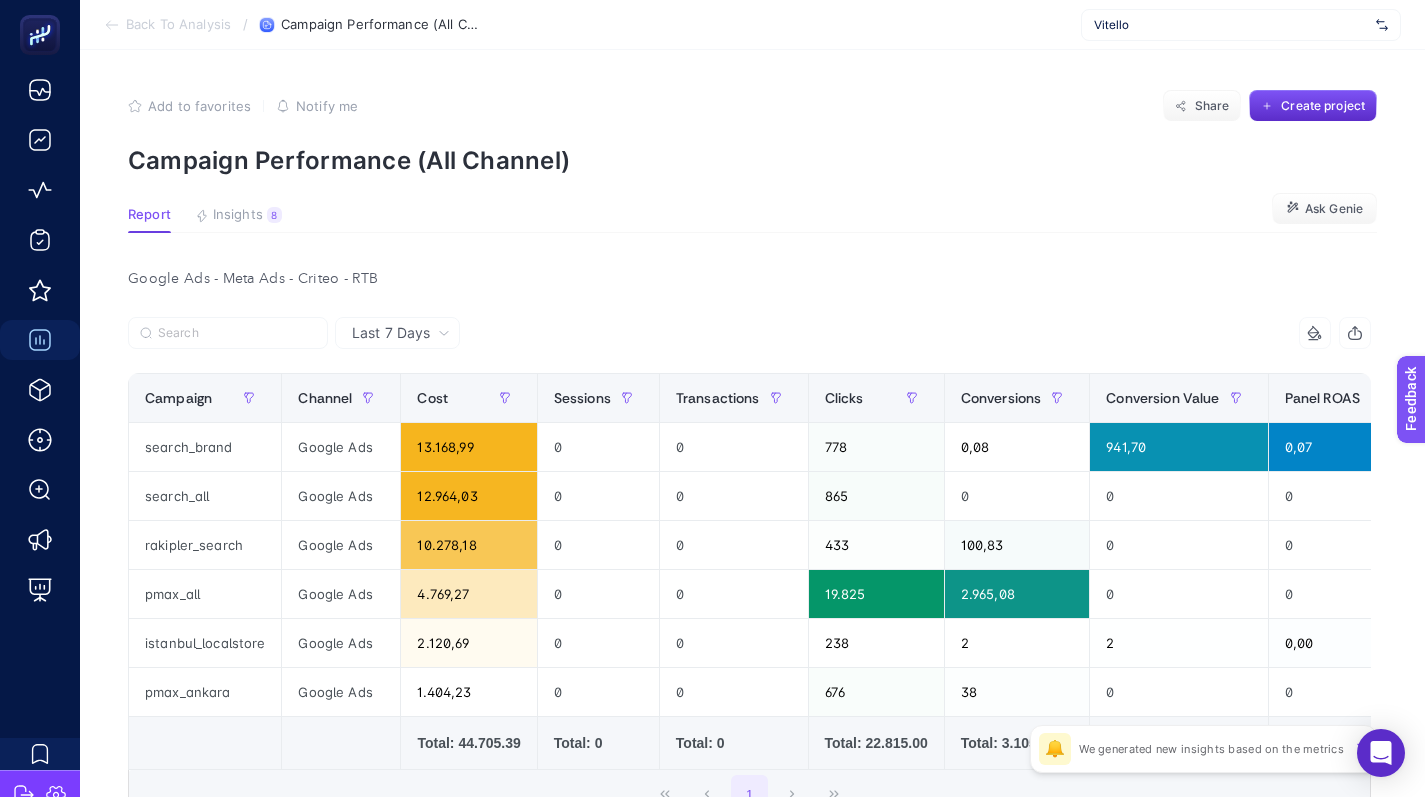 click on "Back To Analysis" at bounding box center [167, 25] 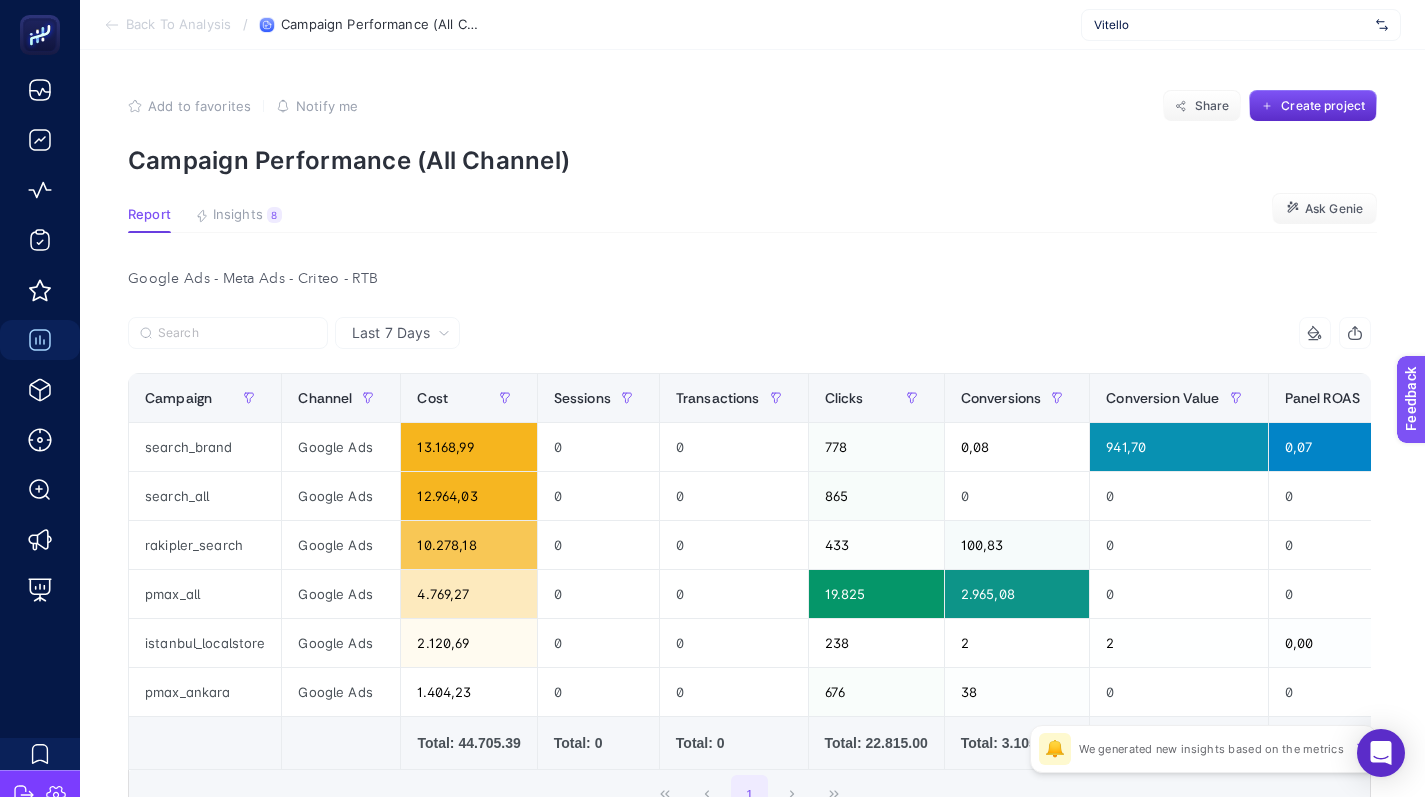 click on "Back To Analysis / Campaign Performance (All Channel) Vitello" 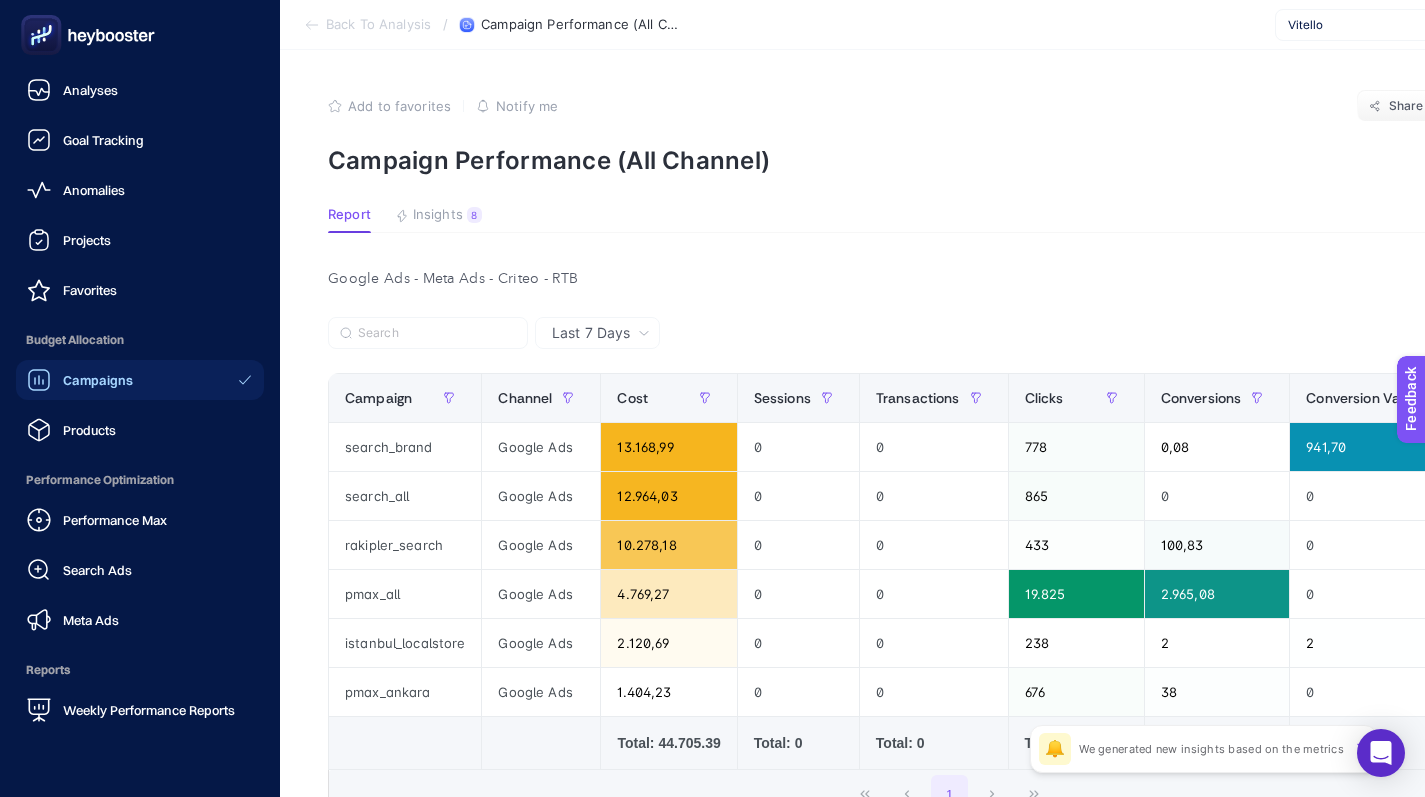click on "Campaigns" 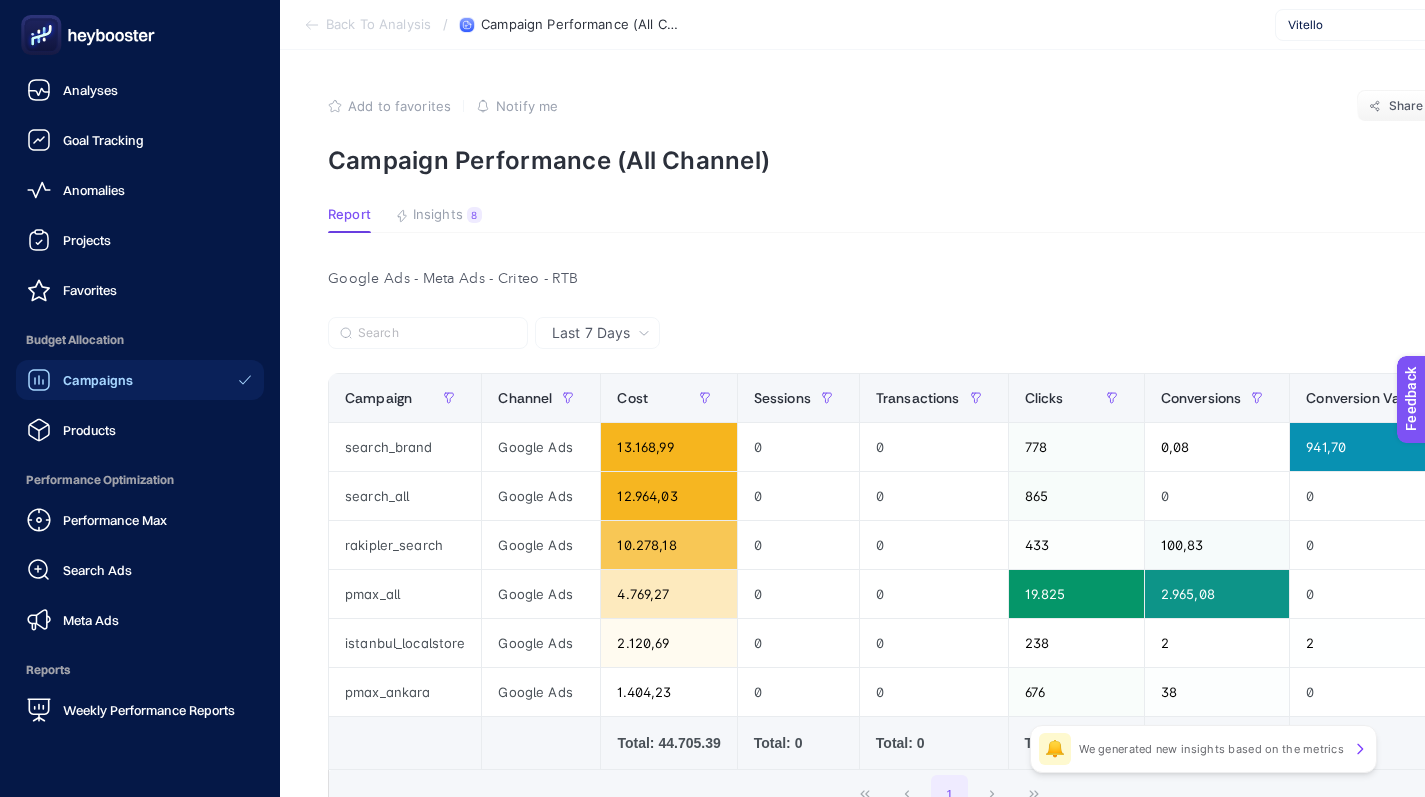 click on "Campaigns" at bounding box center [98, 380] 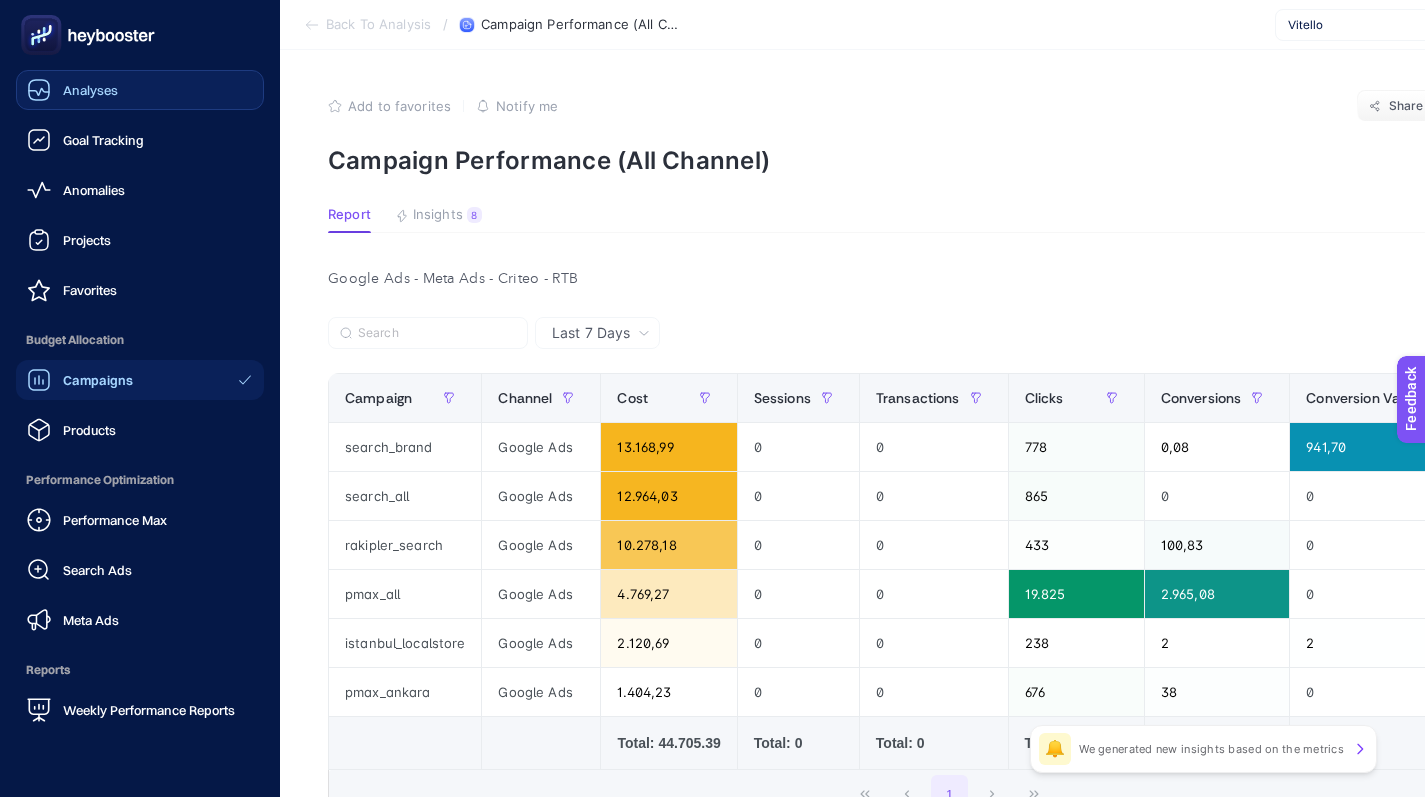 click on "Analyses" at bounding box center [140, 90] 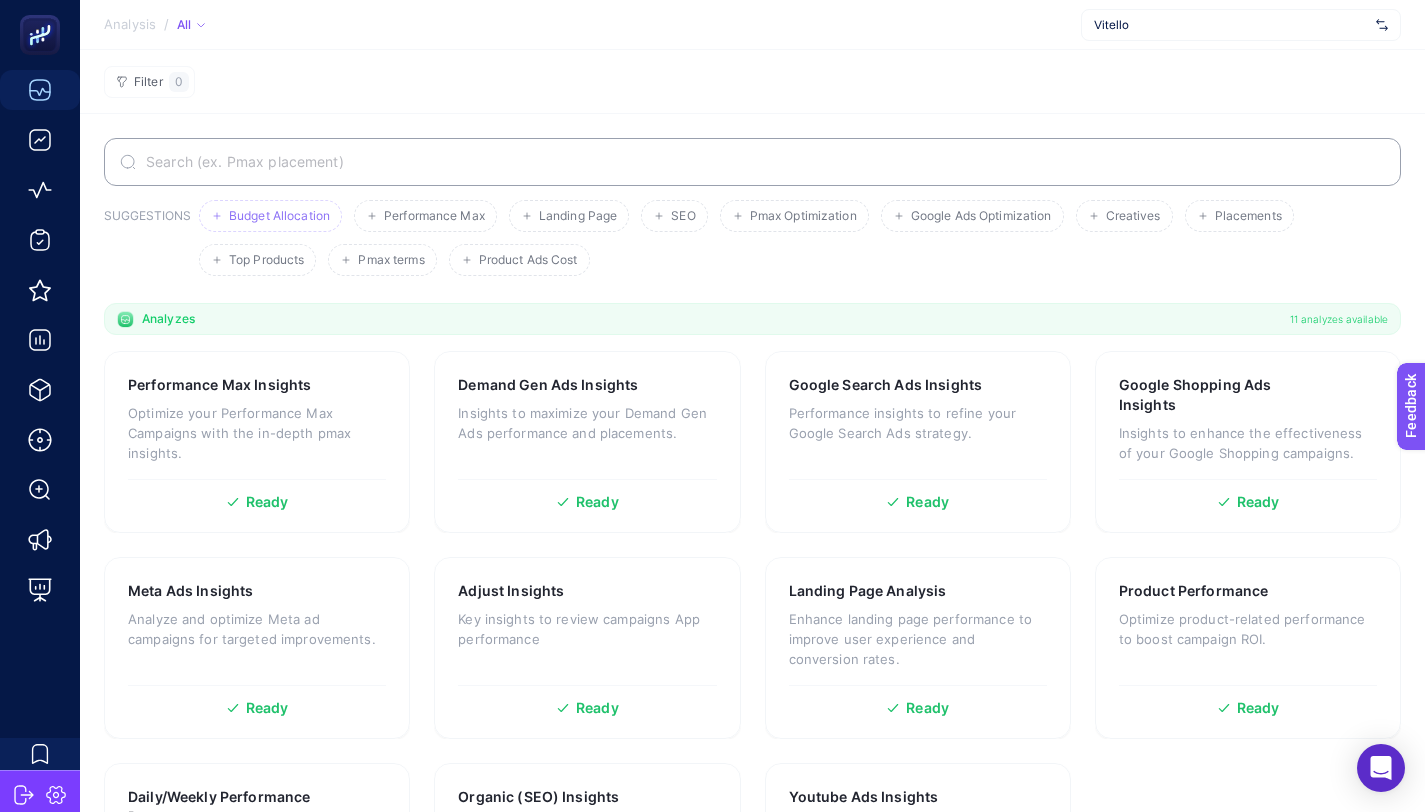 click on "Budget Allocation" at bounding box center (279, 216) 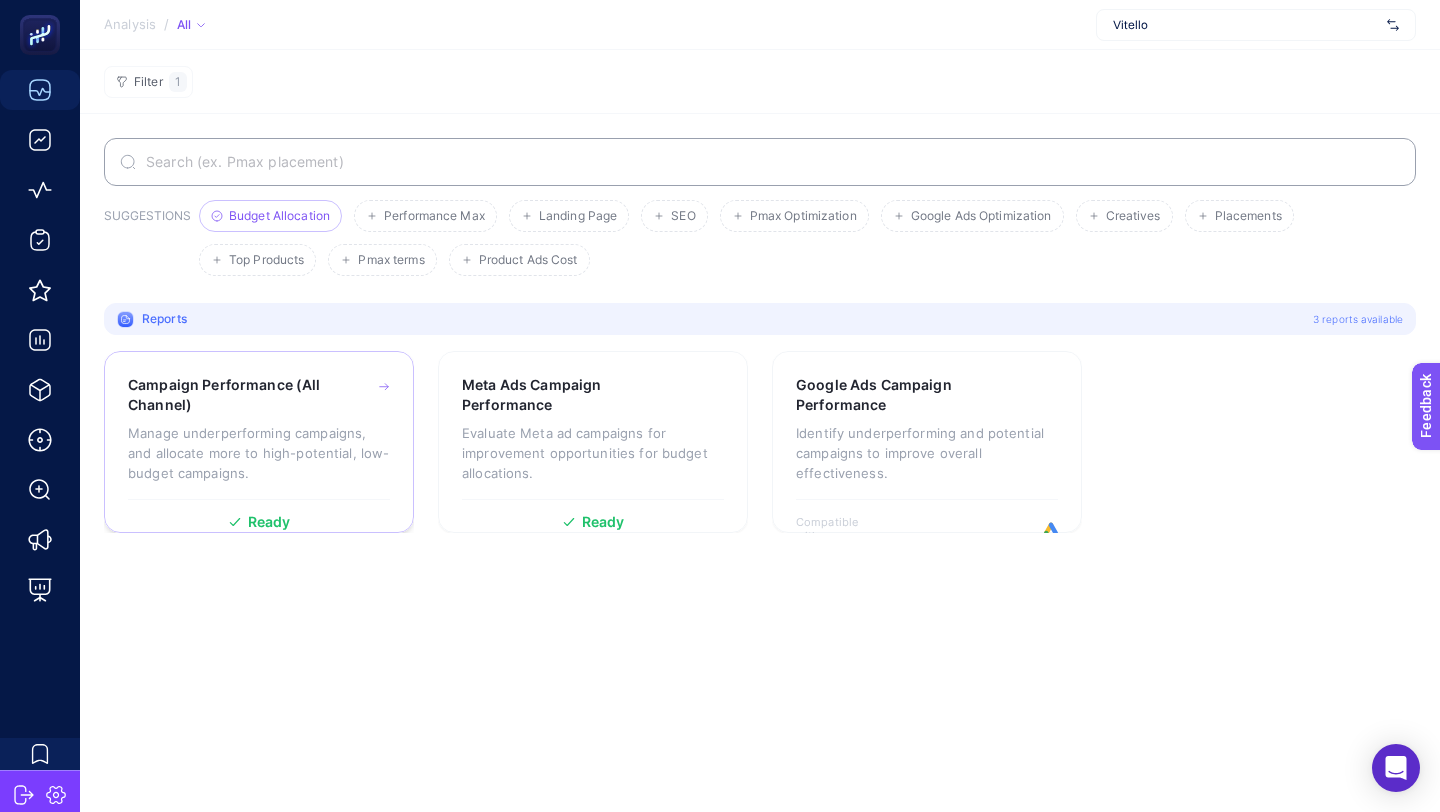 click on "Manage underperforming campaigns, and allocate more to high-potential, low-budget campaigns." at bounding box center [259, 453] 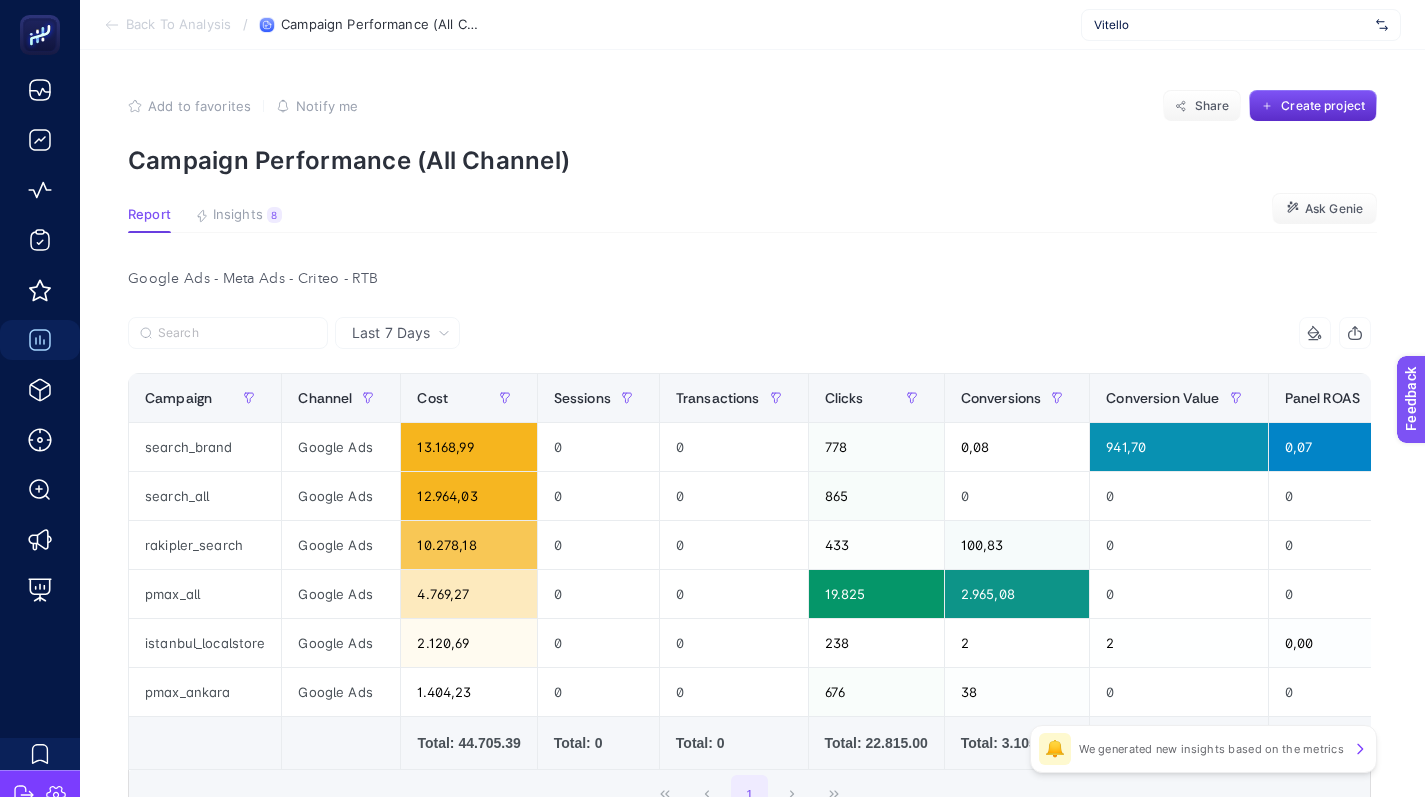 click on "Back To Analysis / Campaign Performance (All Channel) Vitello" 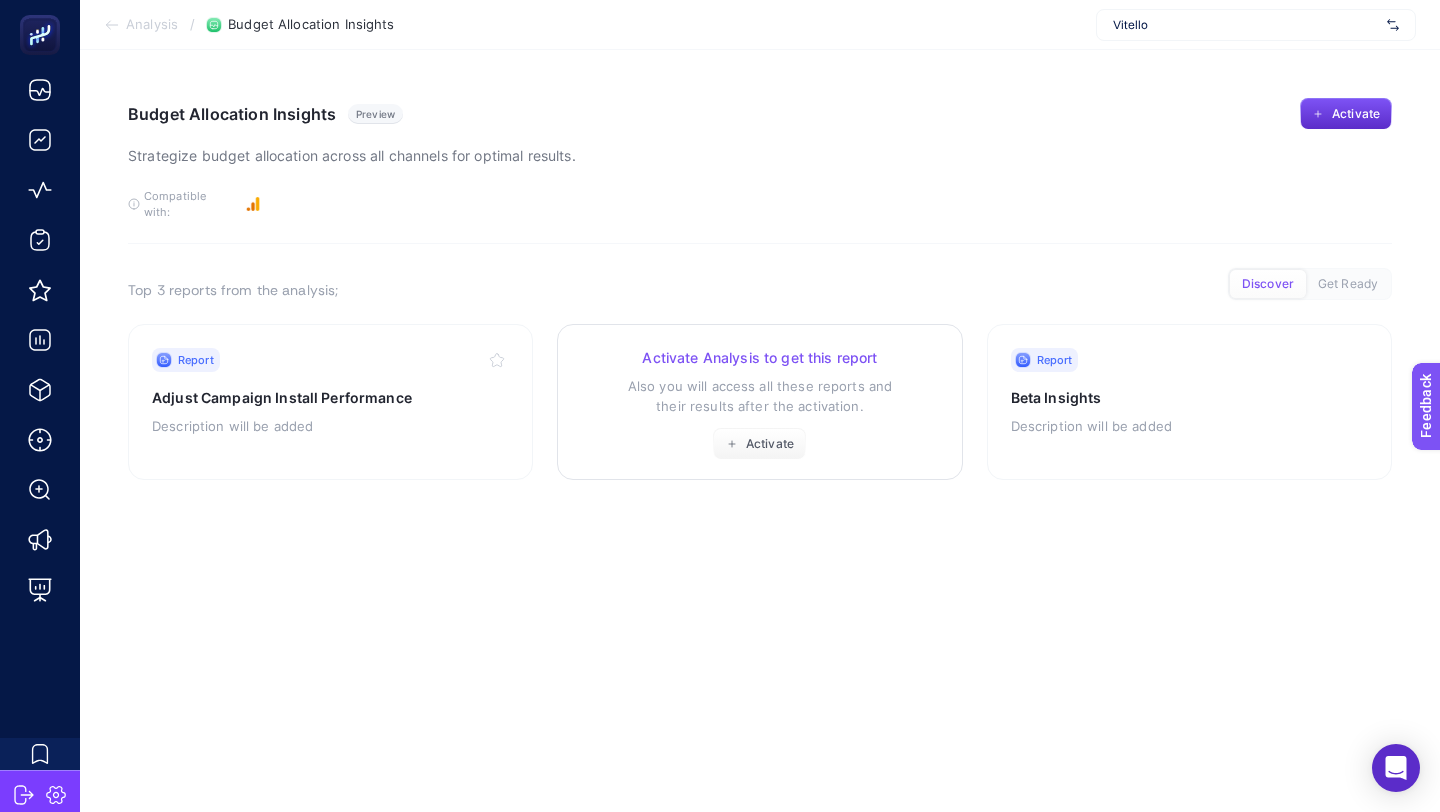 click on "Activate Analysis to get this report" at bounding box center (759, 358) 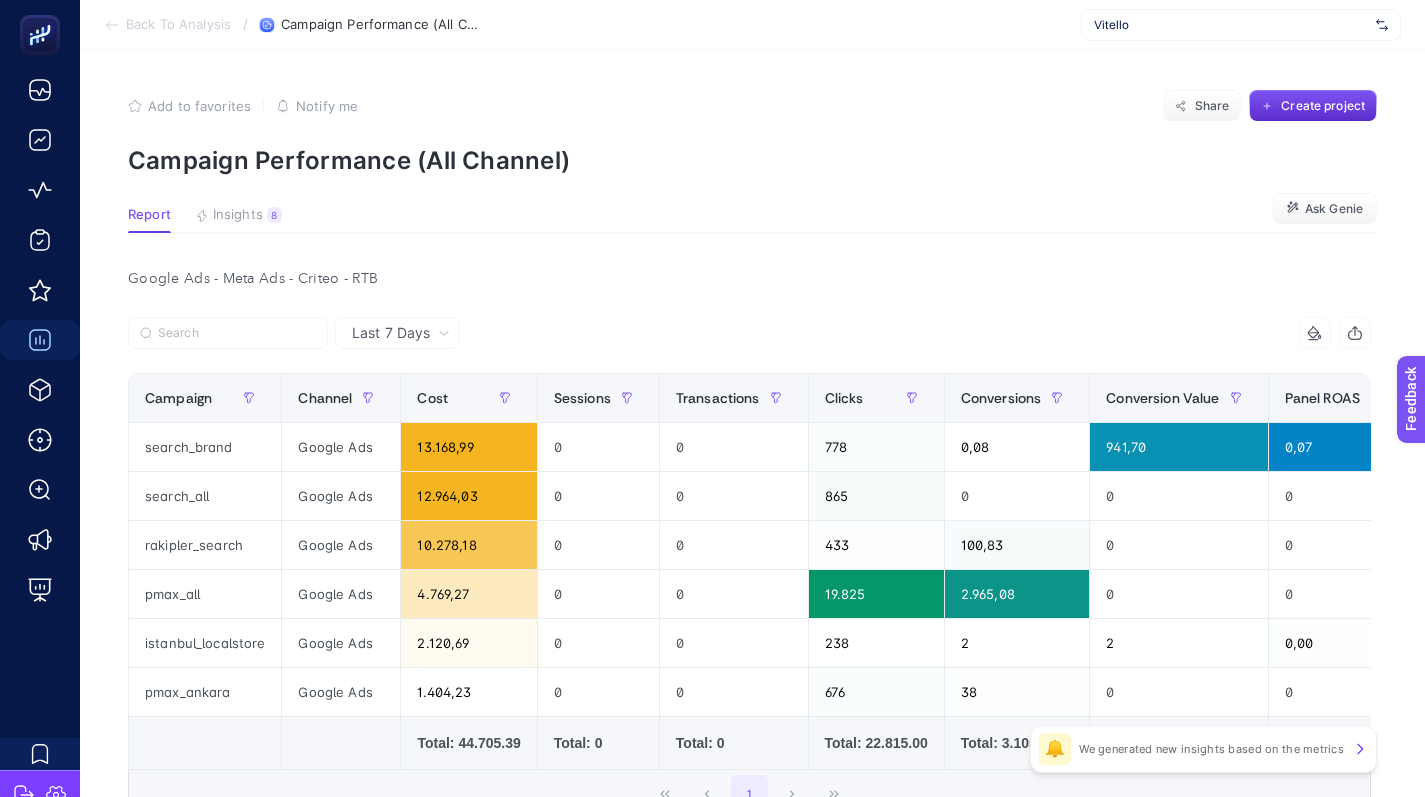 click 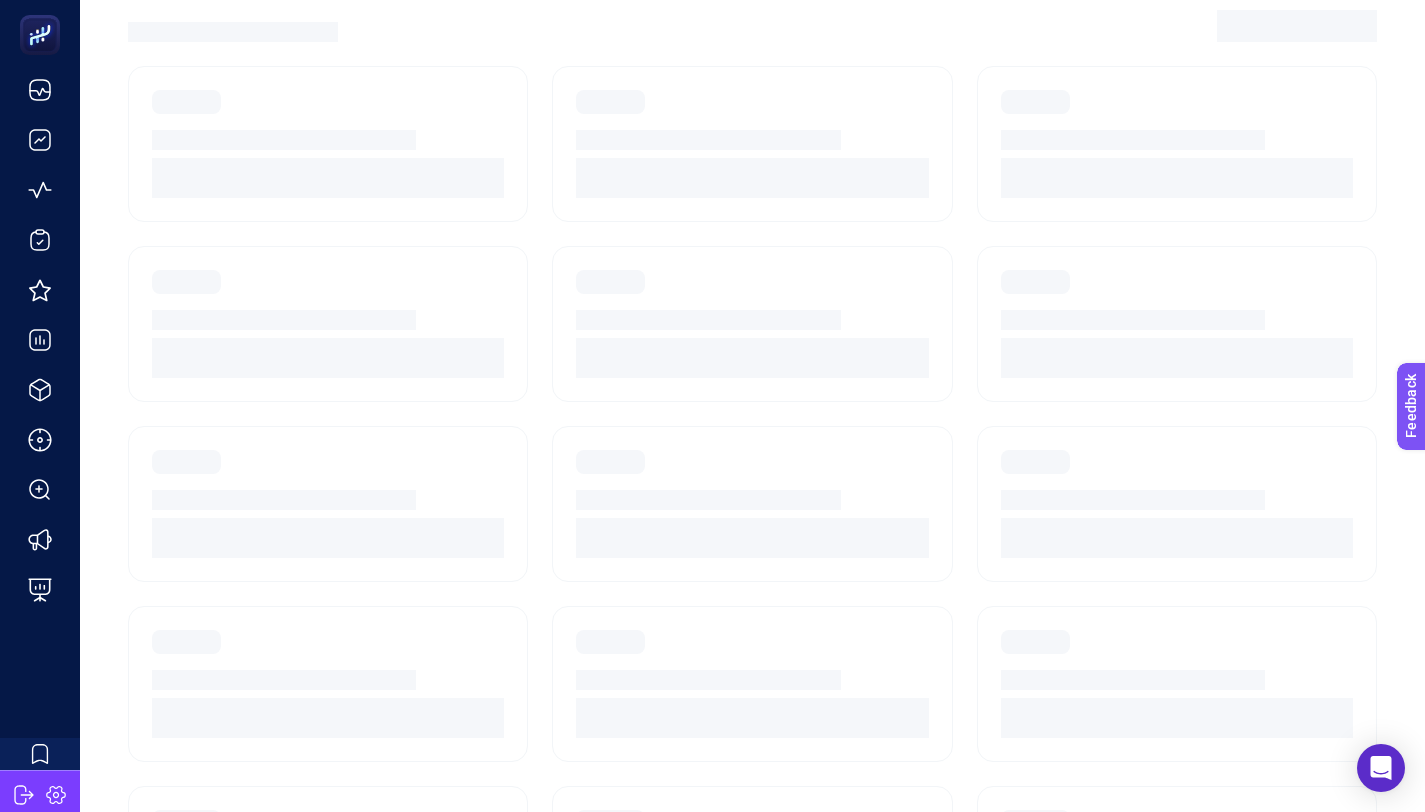 scroll, scrollTop: 0, scrollLeft: 0, axis: both 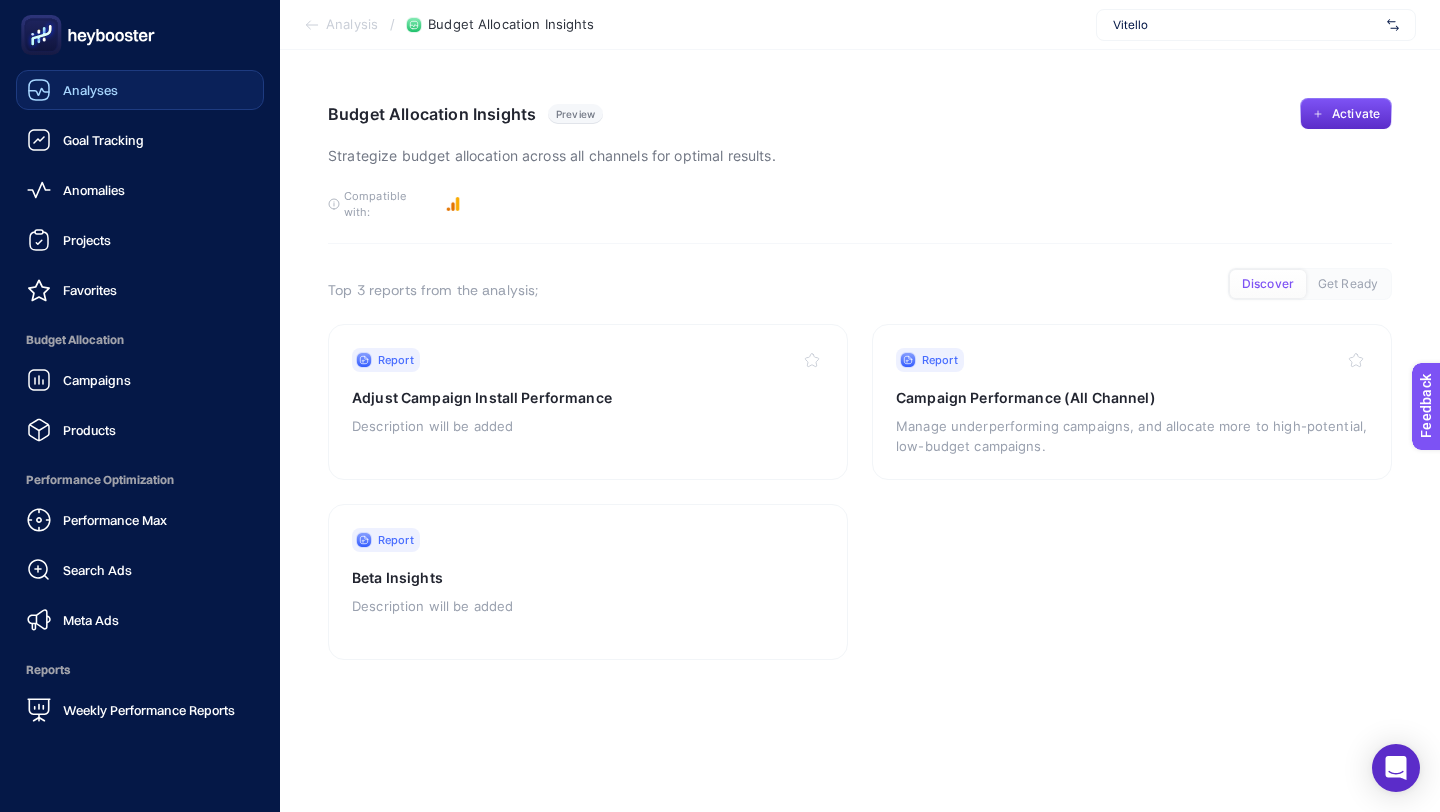 click on "Analyses" at bounding box center [140, 90] 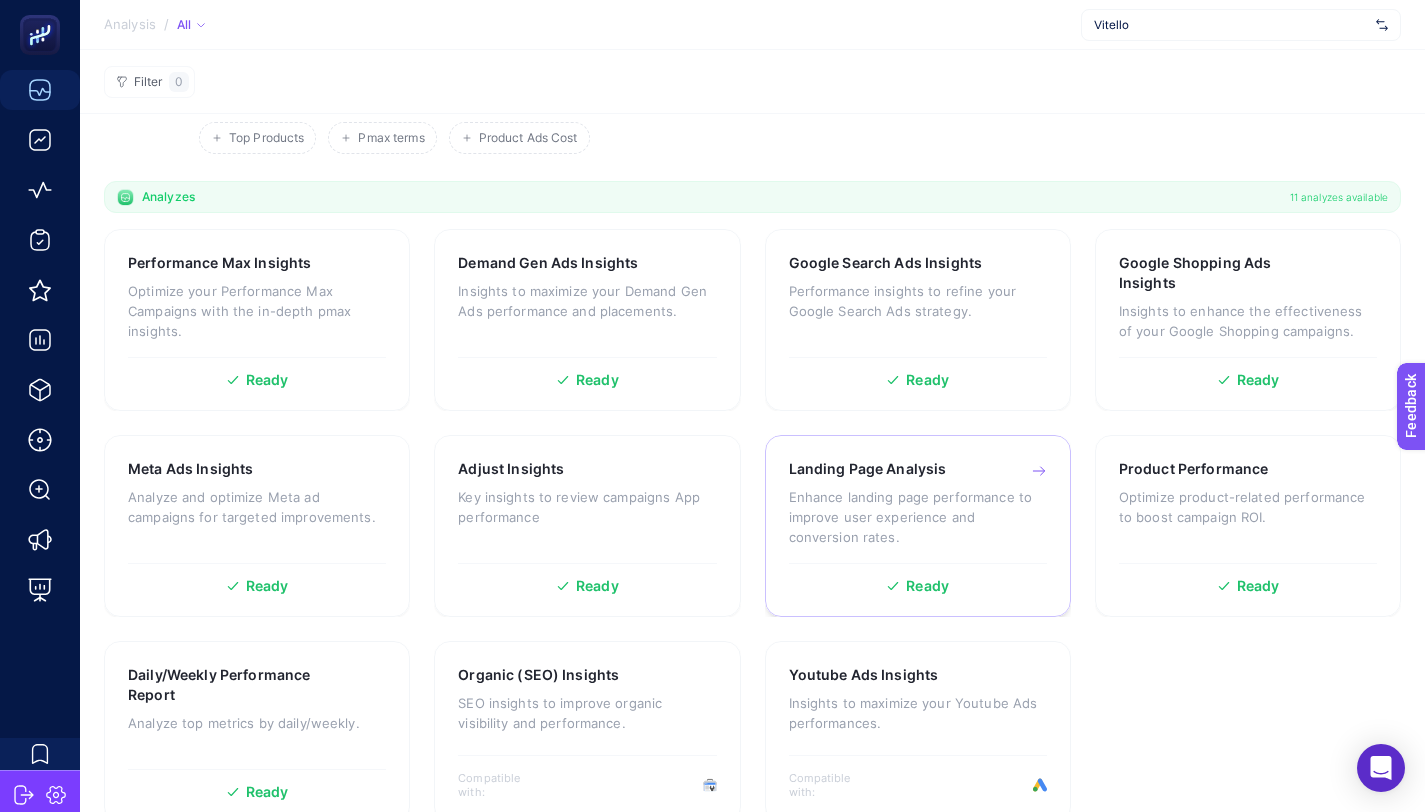 scroll, scrollTop: 157, scrollLeft: 0, axis: vertical 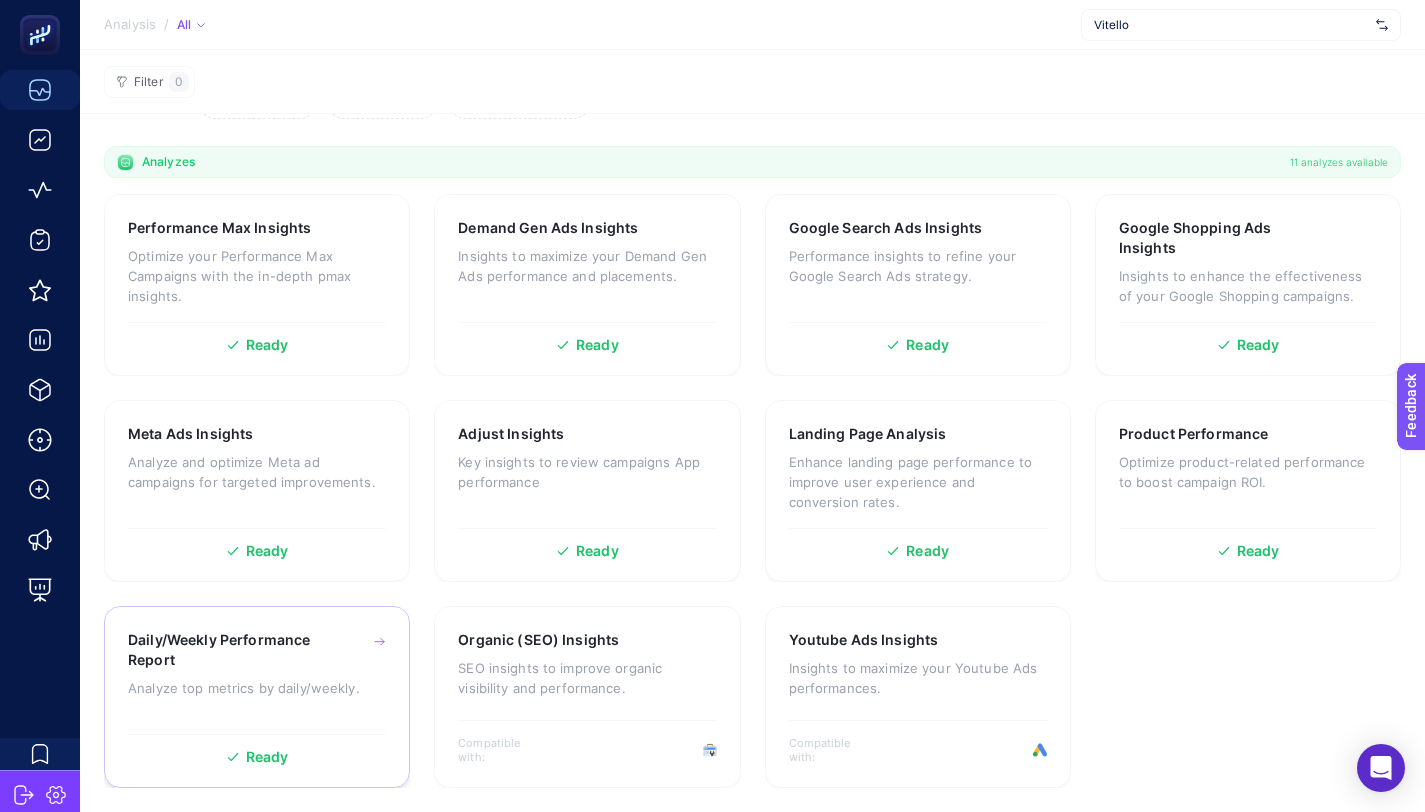 click on "Daily/Weekly Performance Report Analyze top metrics by daily/weekly." at bounding box center [257, 677] 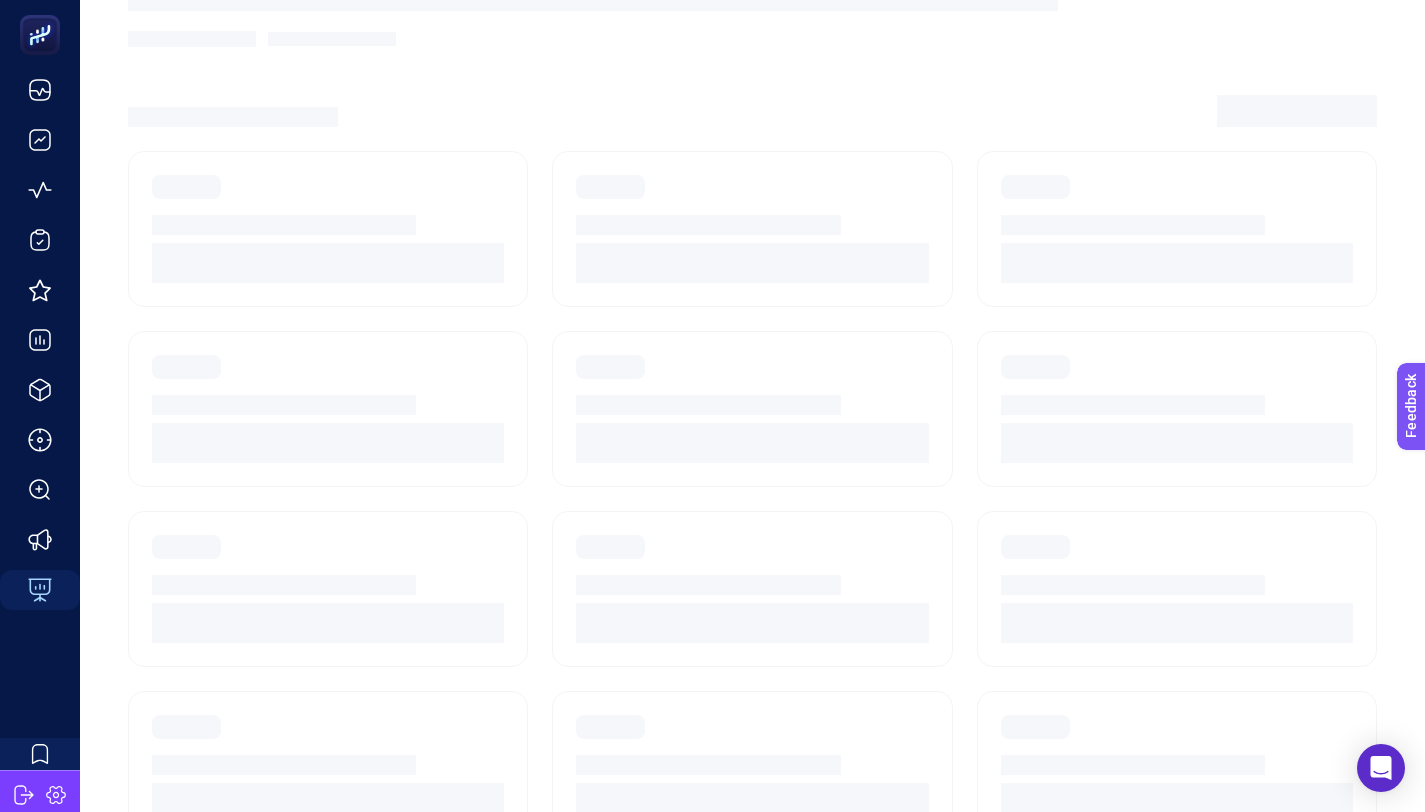 scroll, scrollTop: 15, scrollLeft: 0, axis: vertical 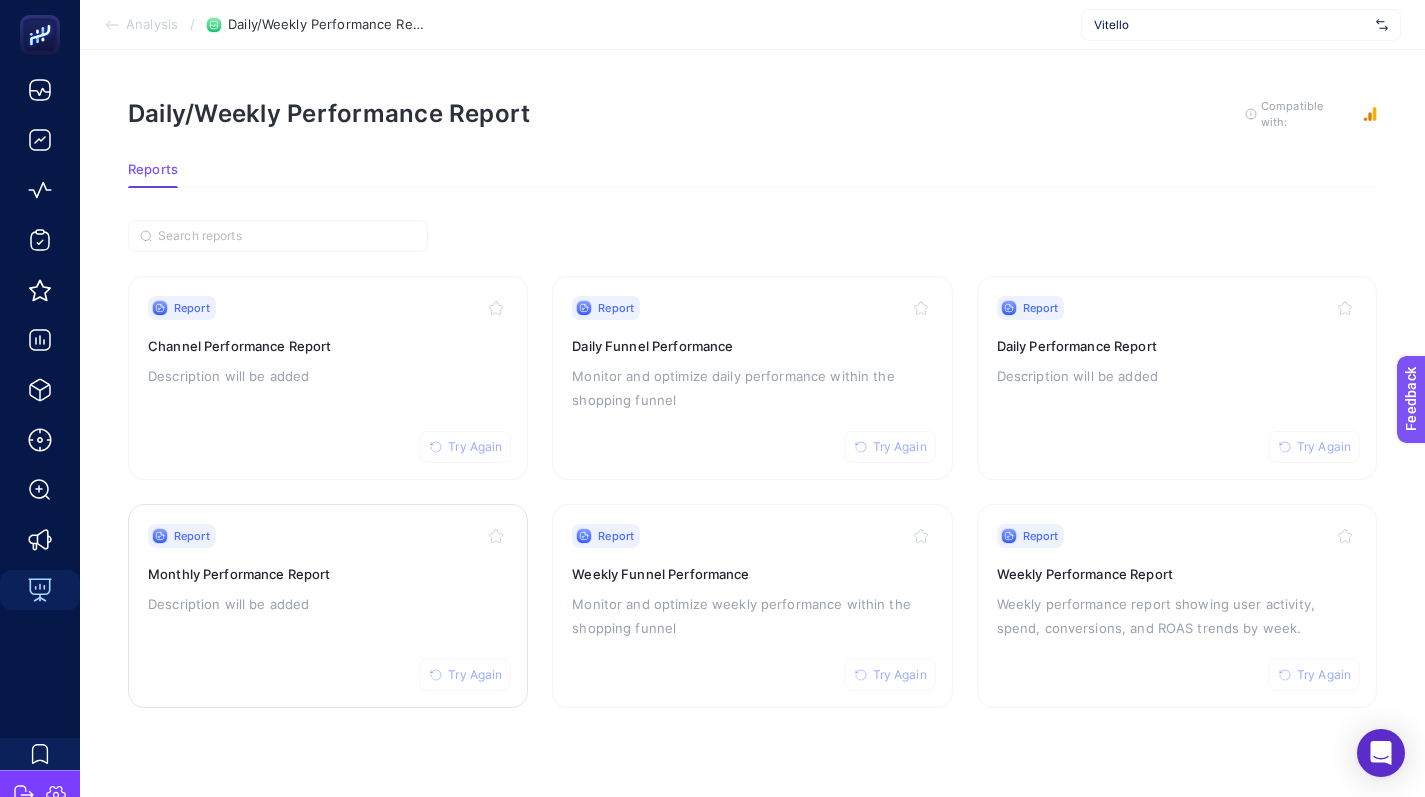 click on "Description will be added" at bounding box center [328, 604] 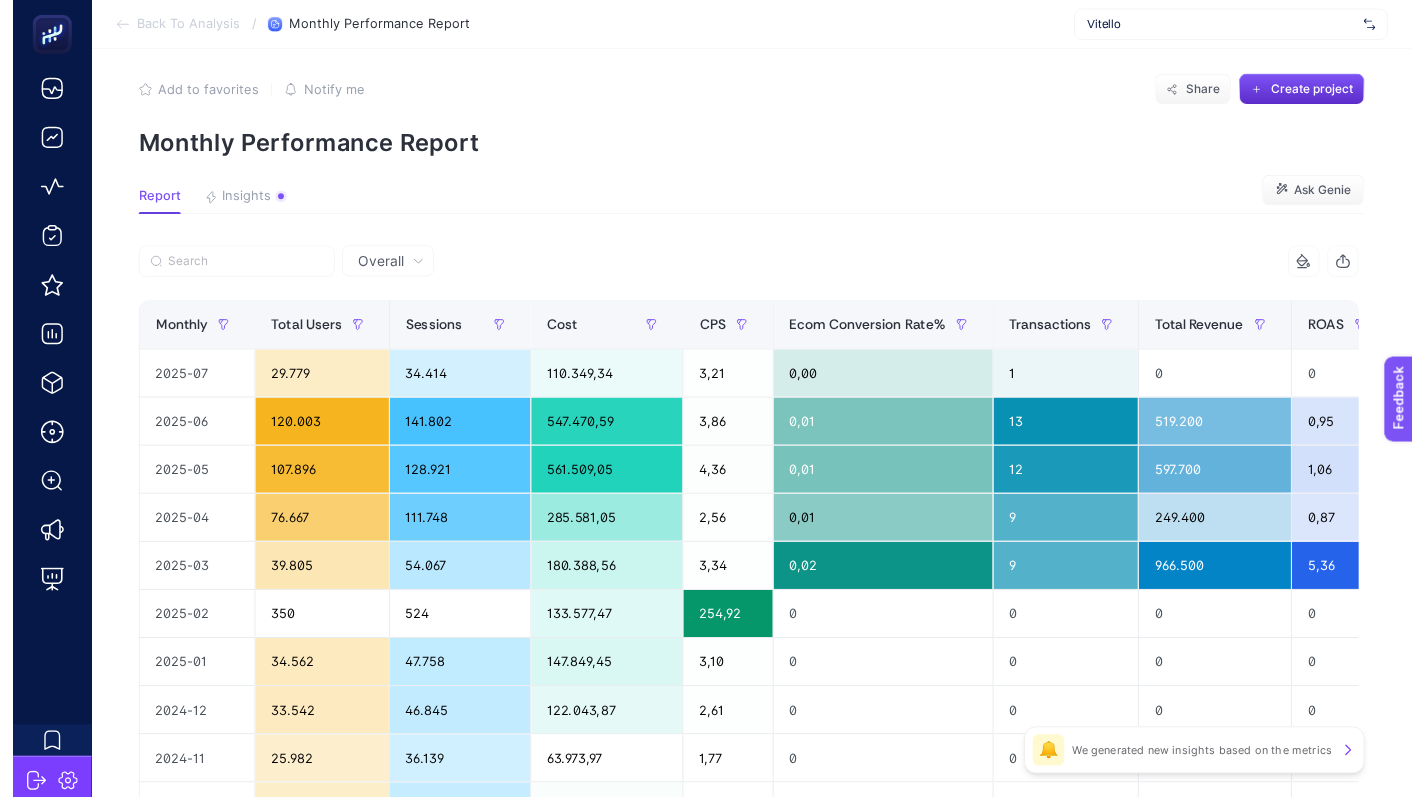 scroll, scrollTop: 0, scrollLeft: 0, axis: both 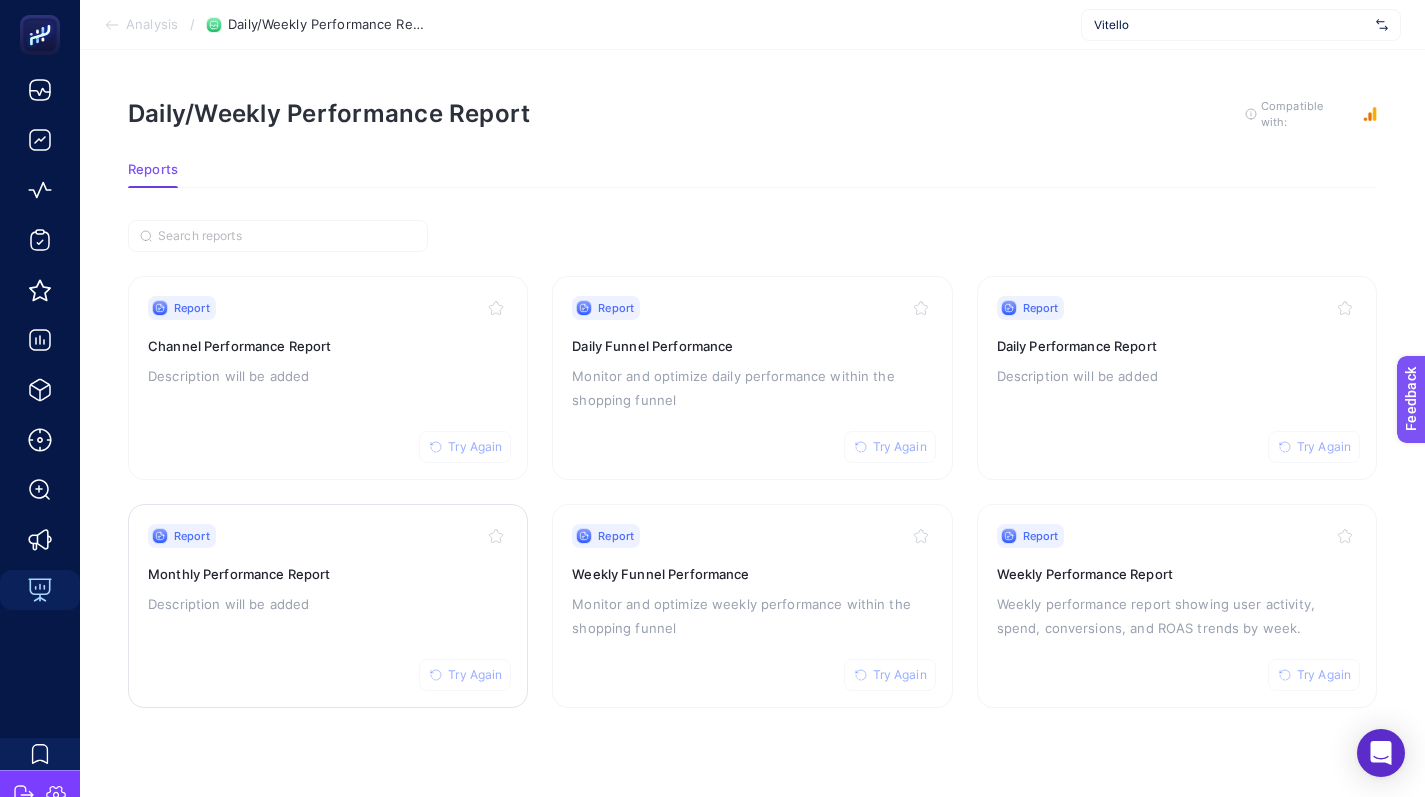 click on "Try Again" at bounding box center (475, 675) 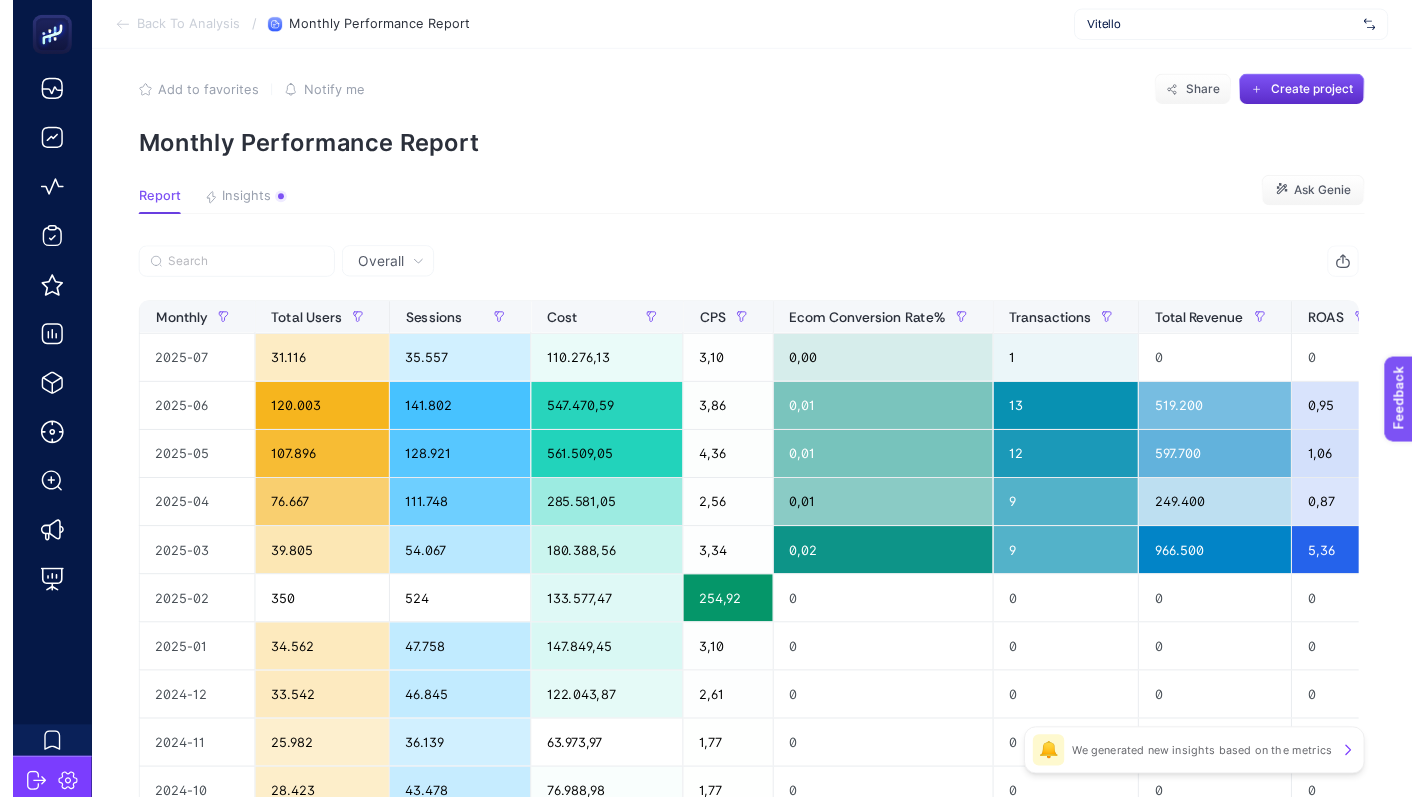 scroll, scrollTop: 0, scrollLeft: 0, axis: both 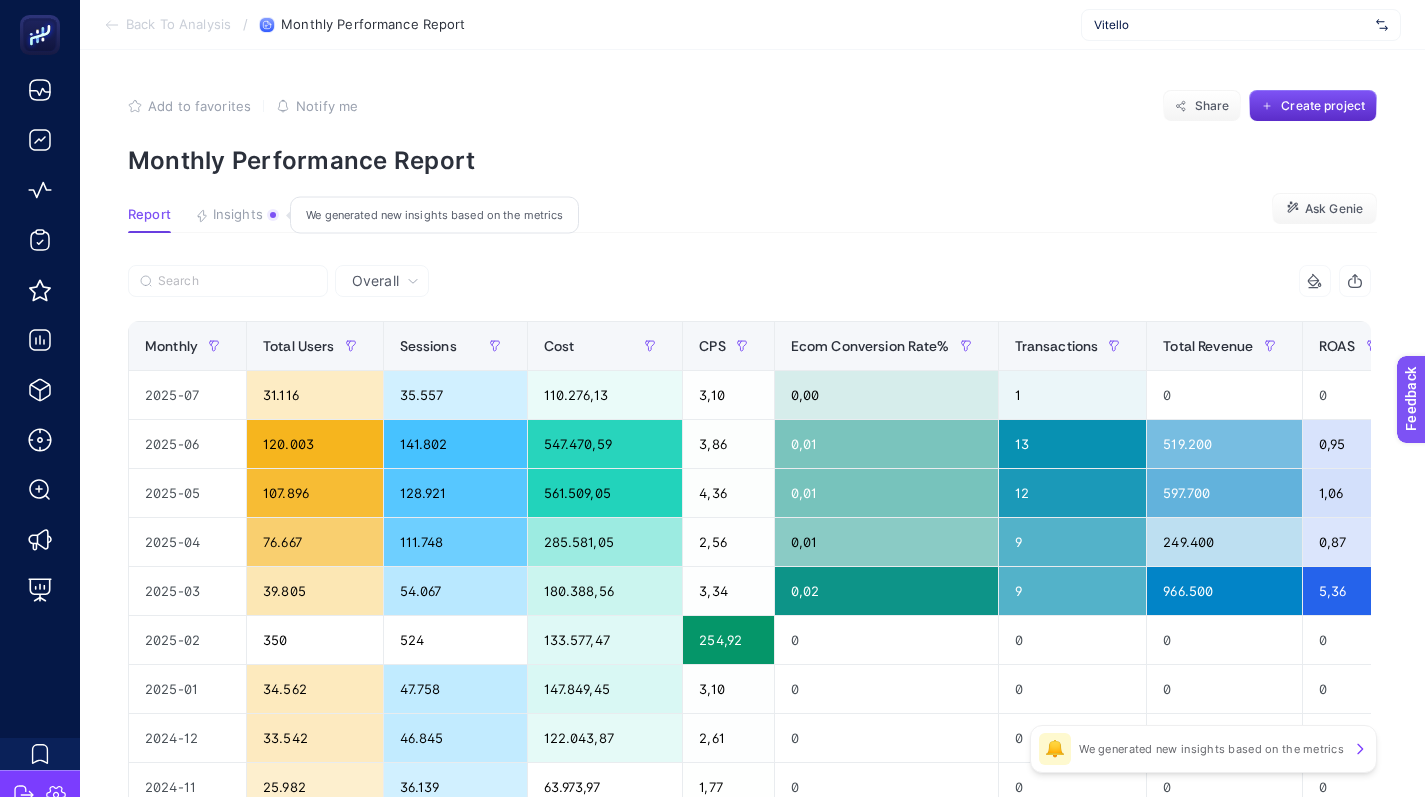 click on "Insights" at bounding box center [238, 215] 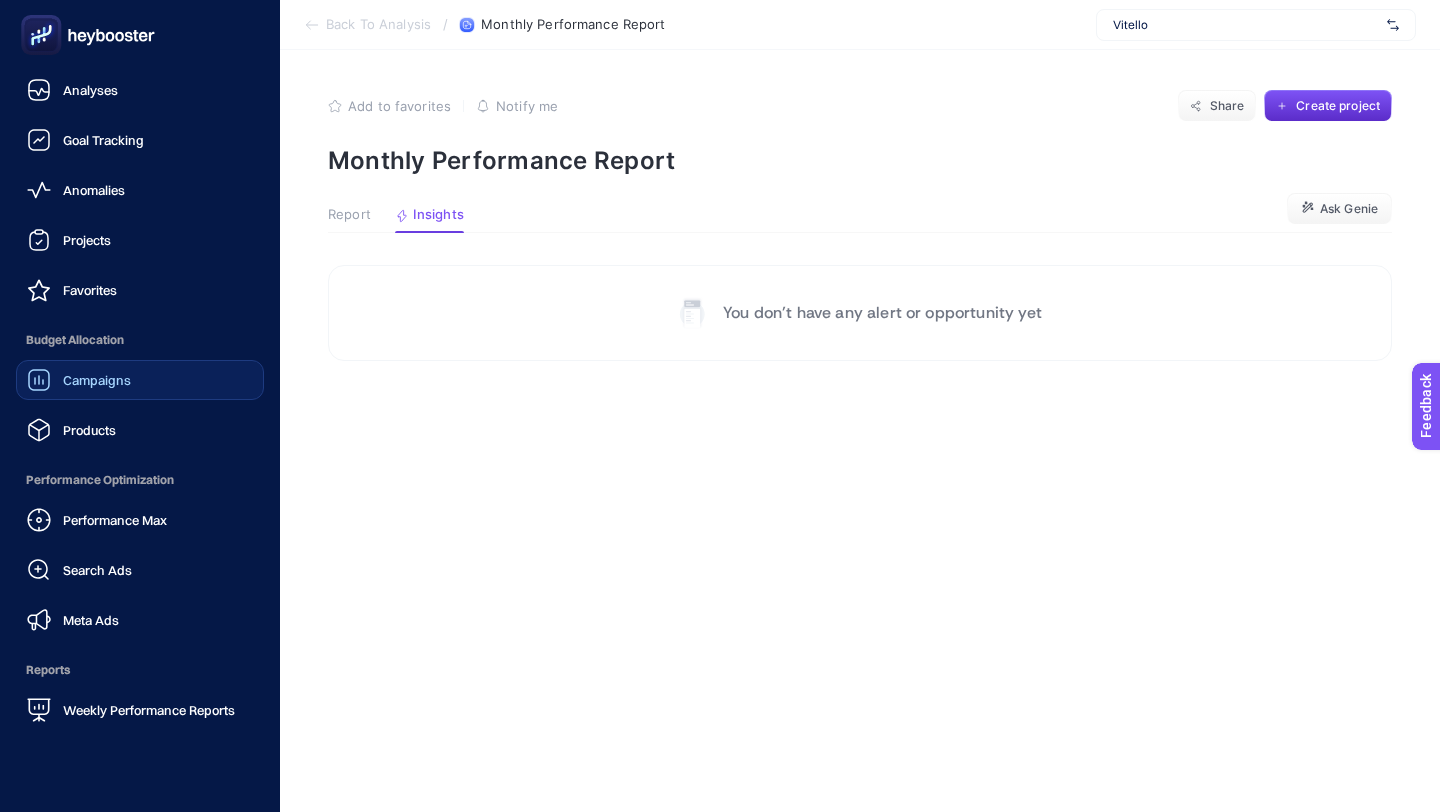 click on "Campaigns" 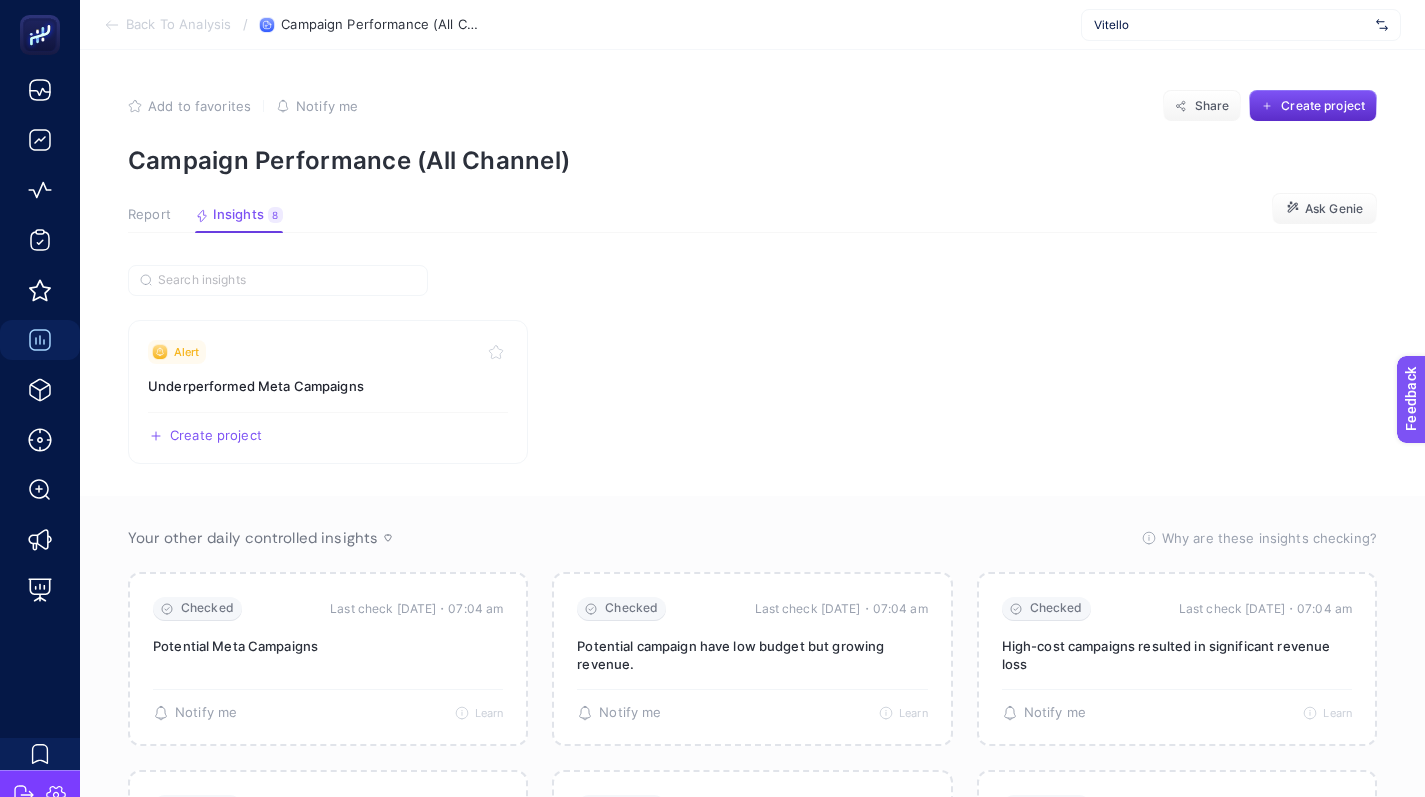 click on "Back To Analysis / Campaign Performance (All Channel) Vitello" 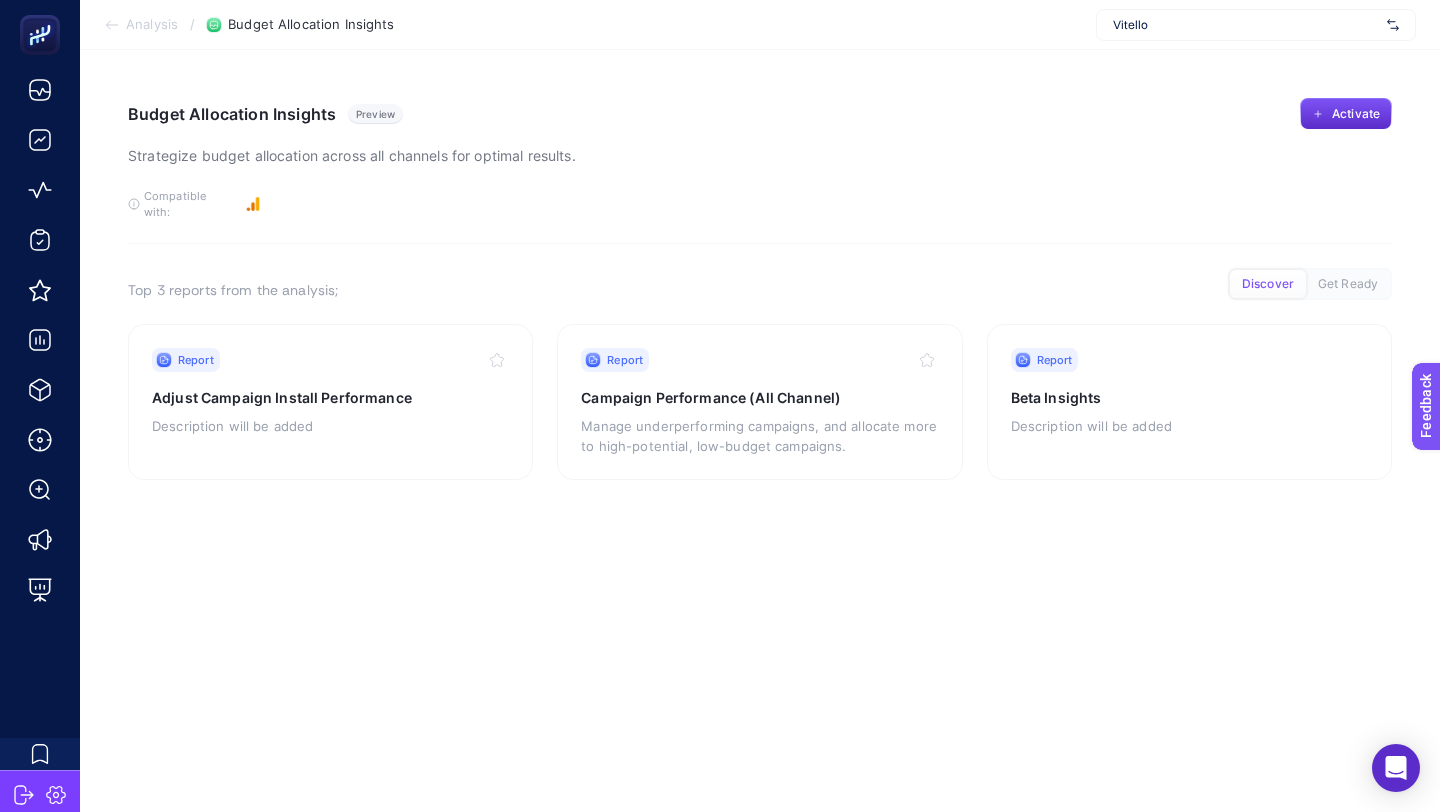 click on "Get Ready" at bounding box center [1348, 284] 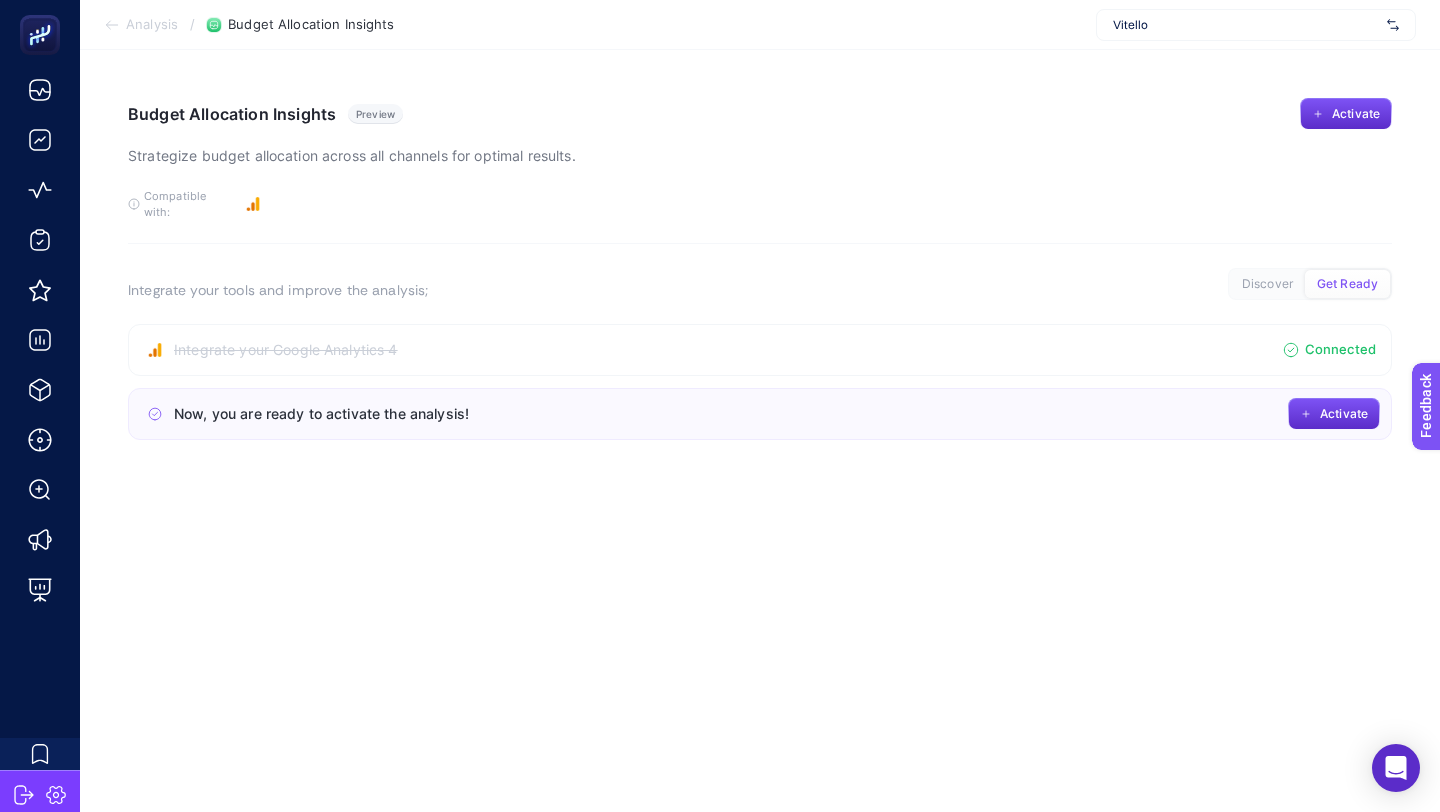 click on "Now, you are ready to activate the analysis!" at bounding box center [321, 414] 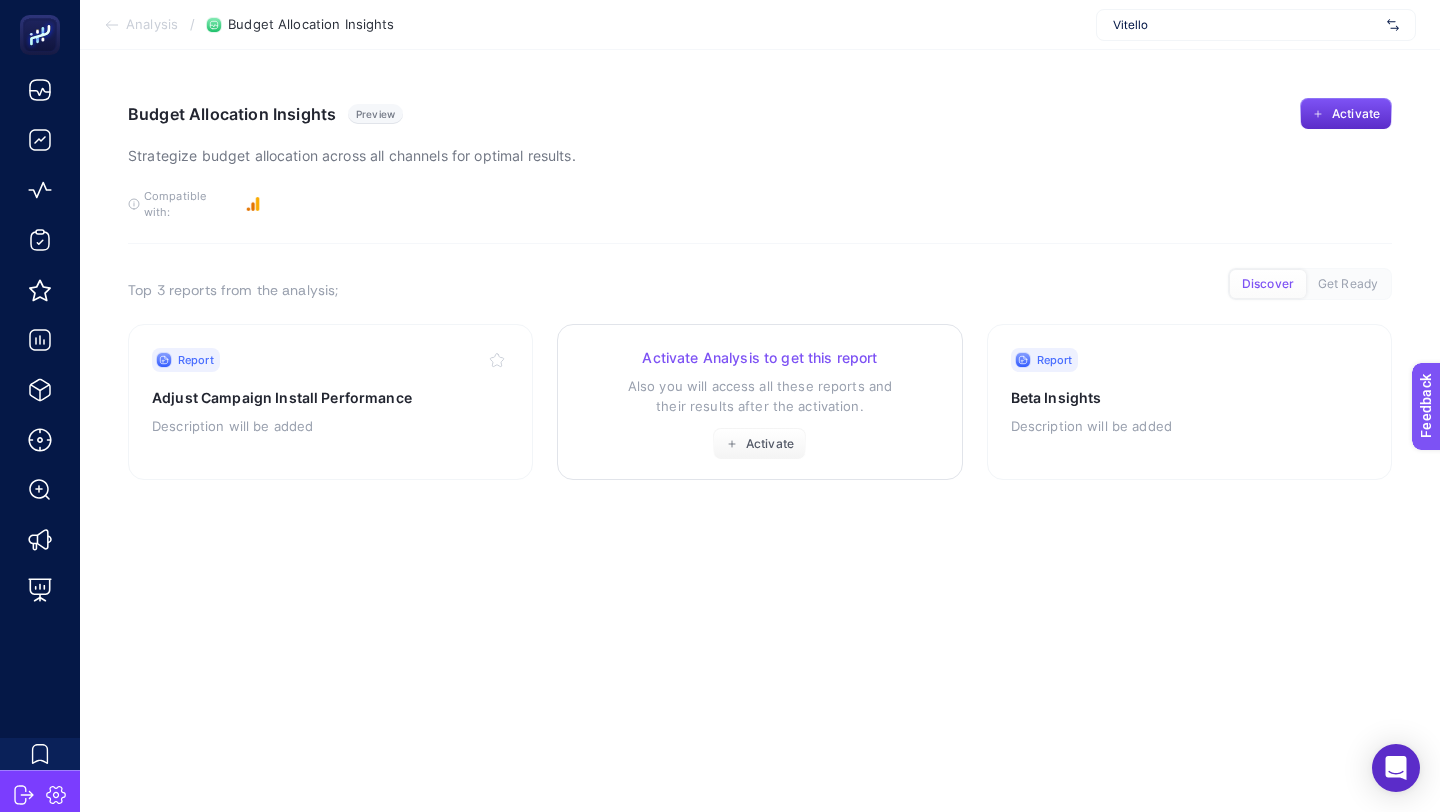 click on "Also you will access all these reports and   their results after the activation." at bounding box center (759, 396) 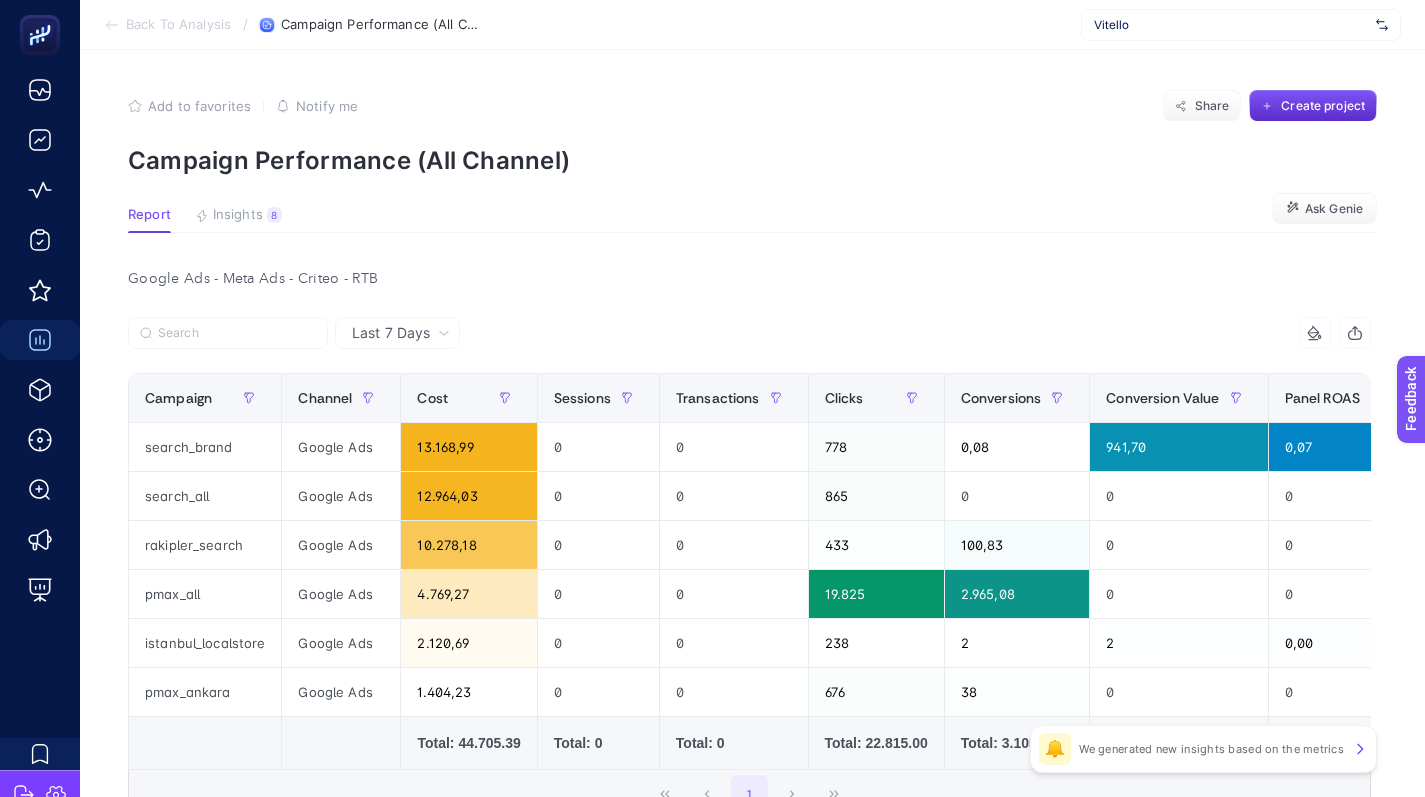 click on "Last 7 Days" at bounding box center [391, 333] 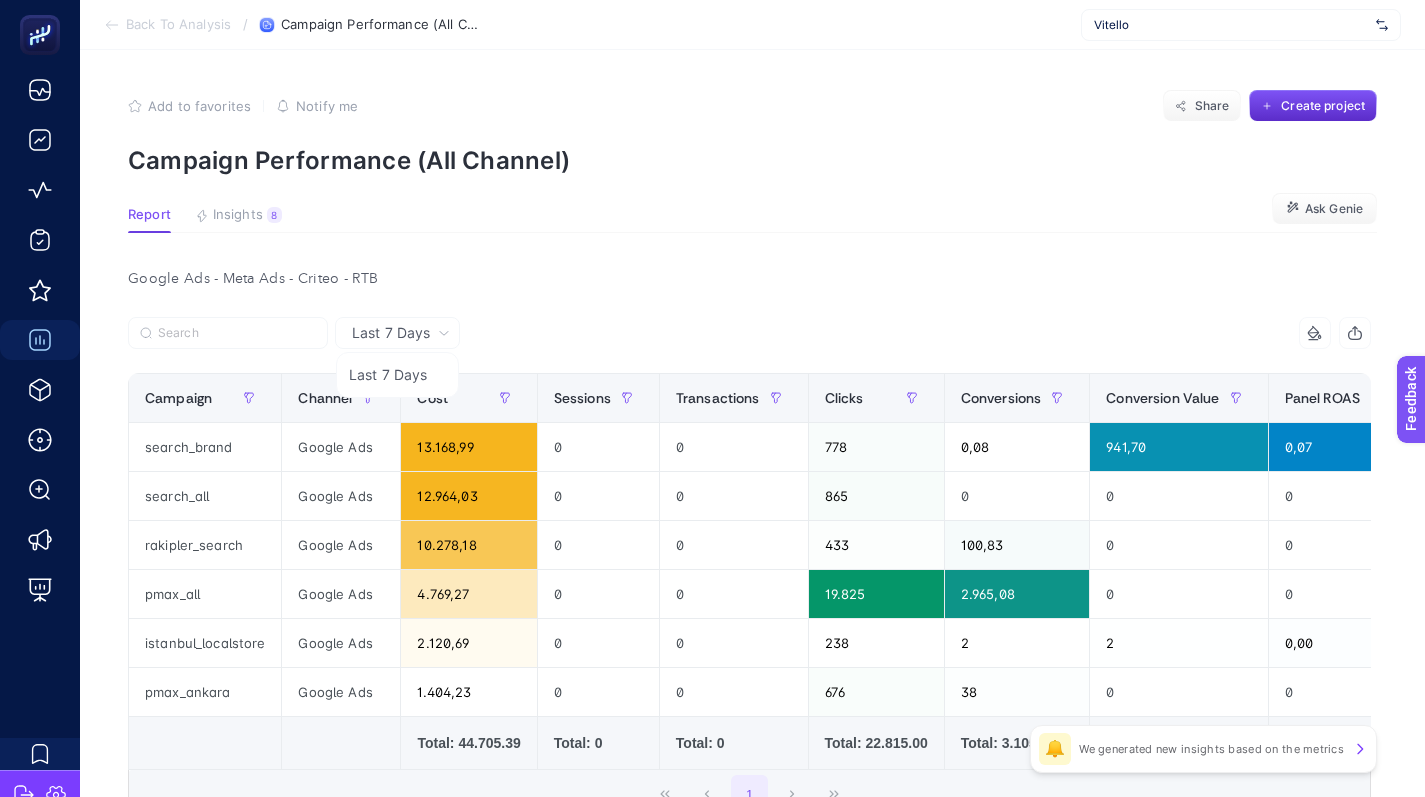 click on "Vitello" at bounding box center [1231, 25] 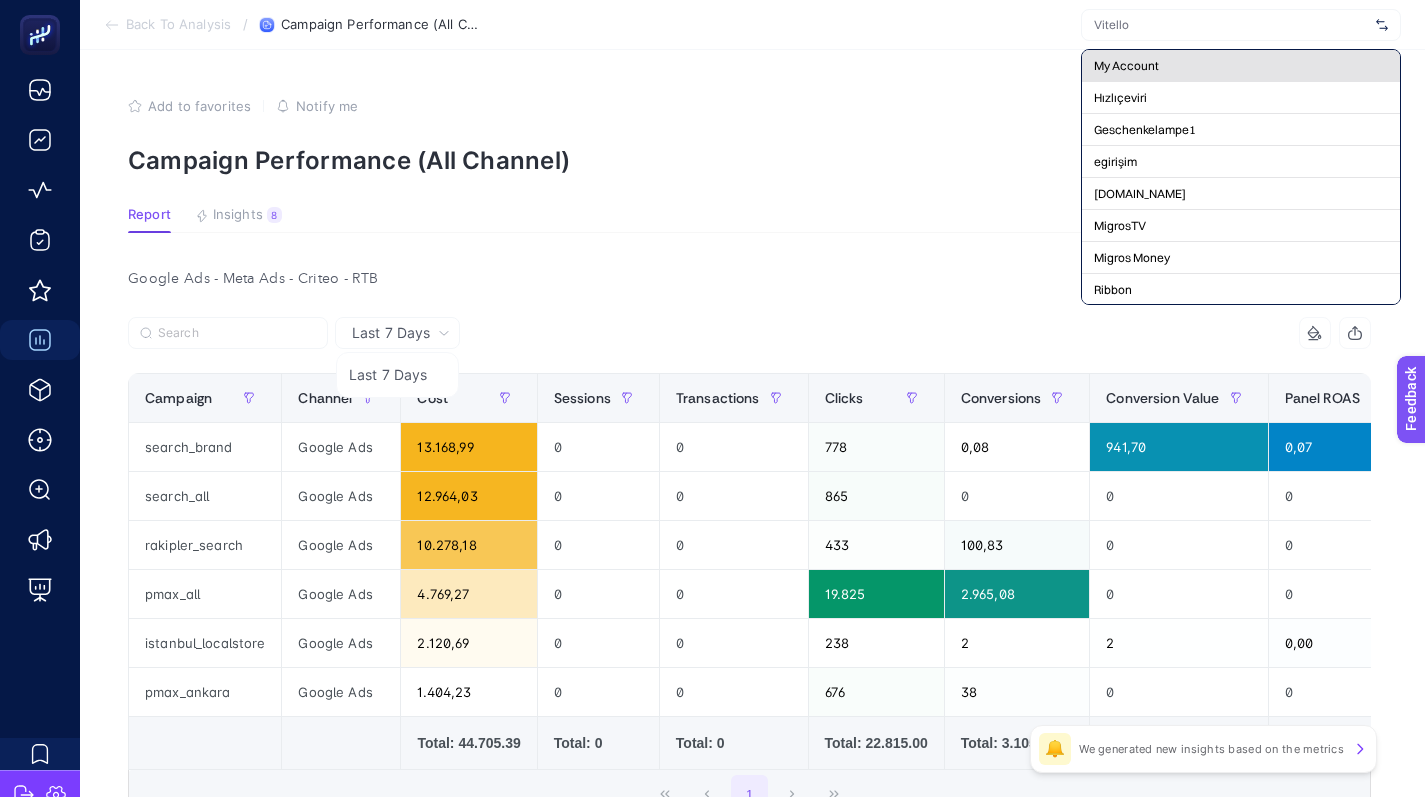click on "My Account" at bounding box center [1126, 66] 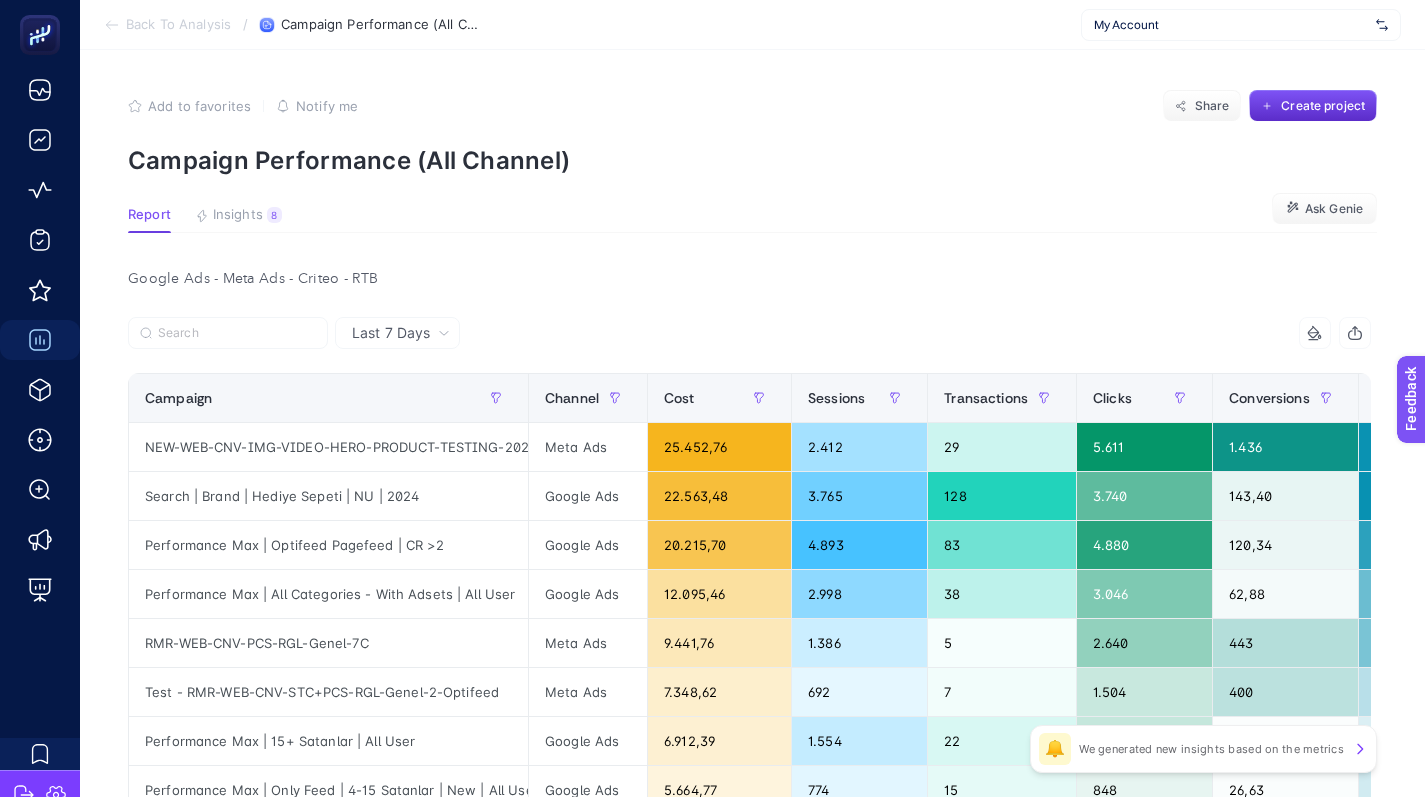 click on "Last 7 Days" at bounding box center [391, 333] 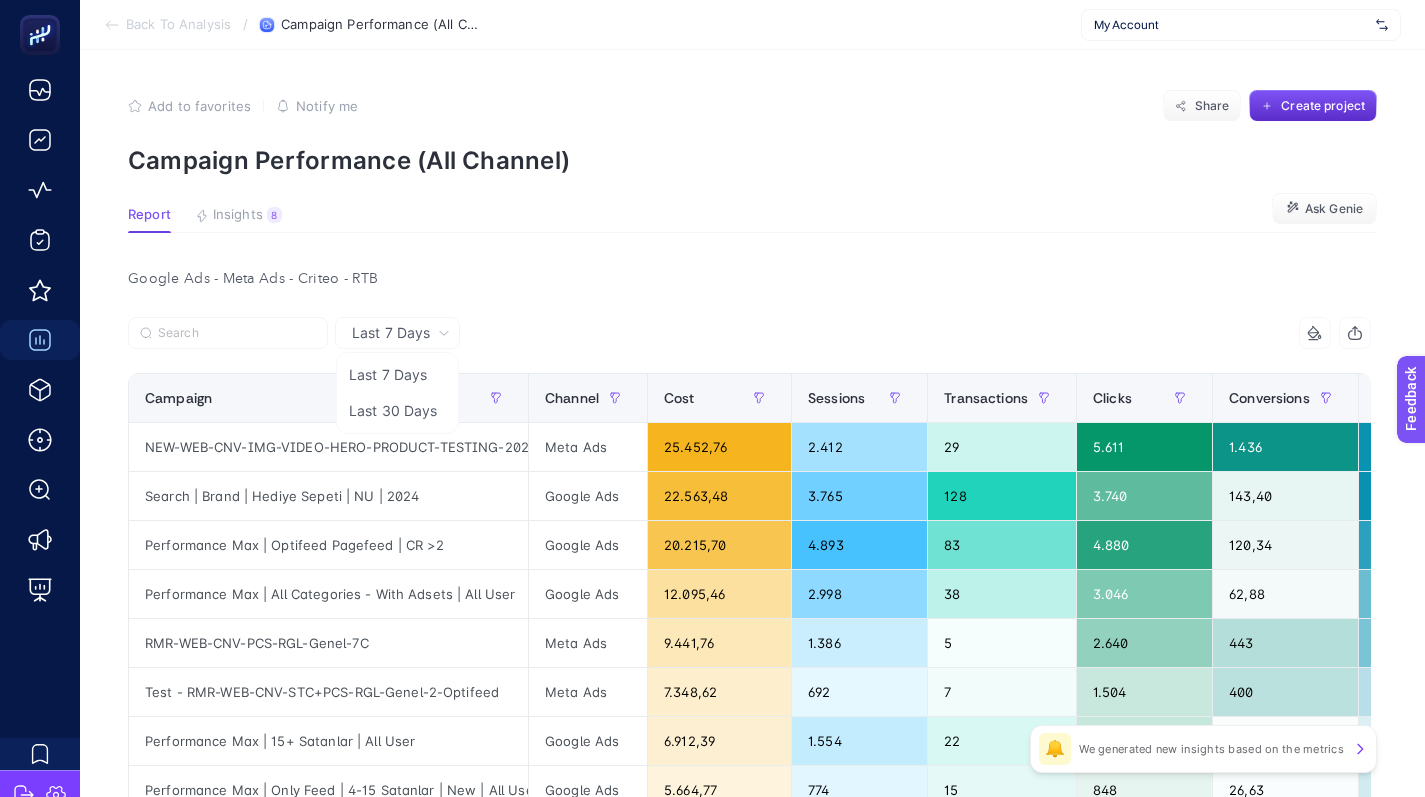 click on "My Account" at bounding box center [1231, 25] 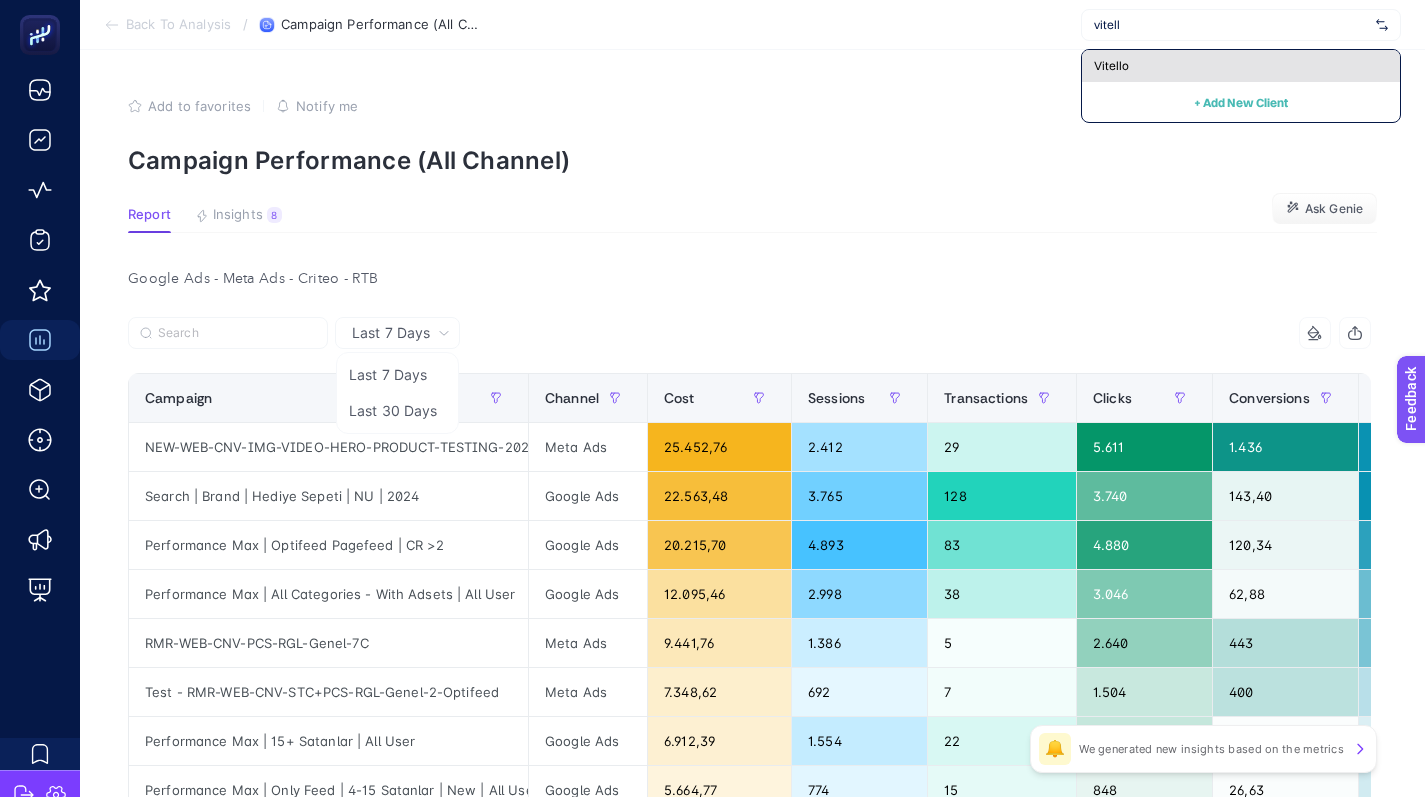 type on "vitell" 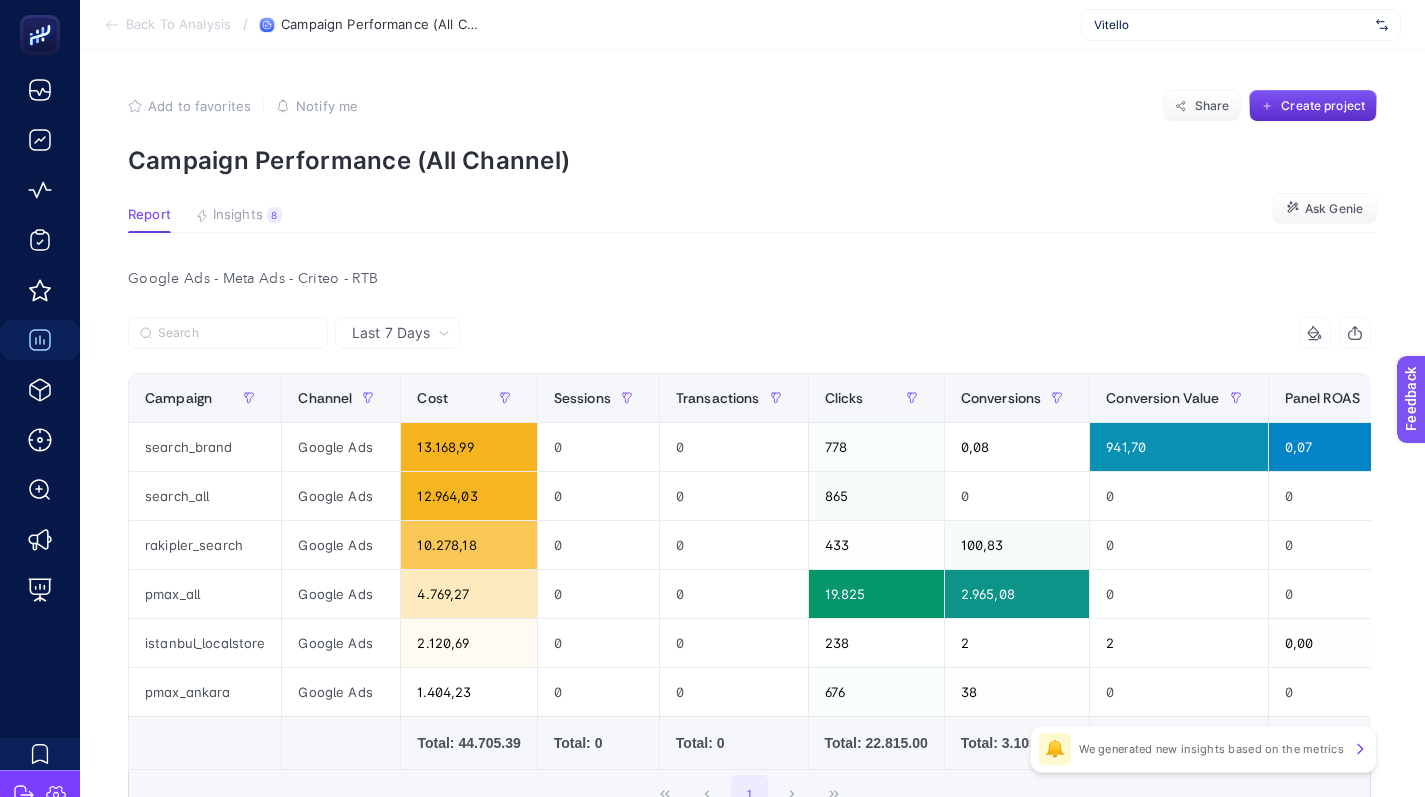 click on "Last 7 Days" at bounding box center [391, 333] 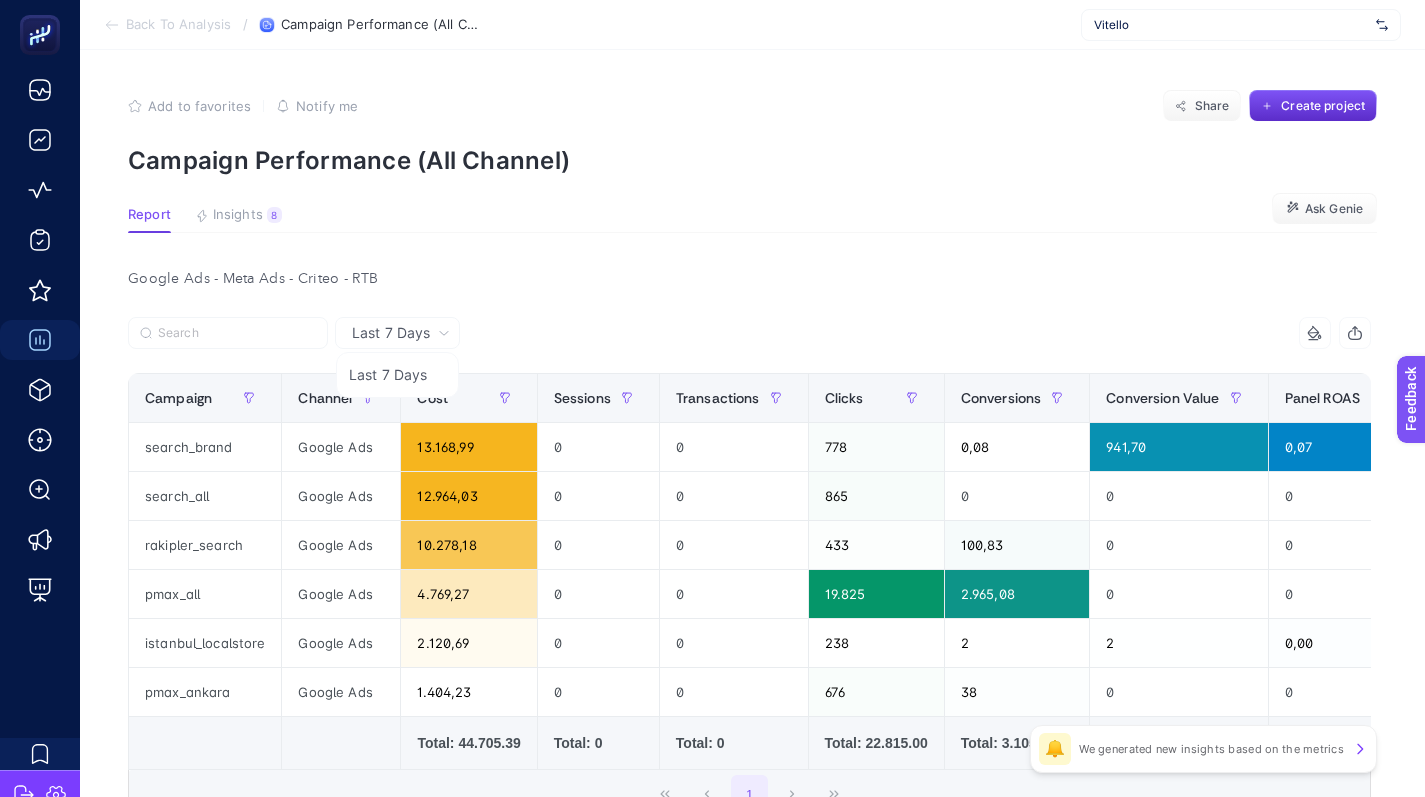 click on "Add to favorites false Notify me Share Create project Campaign Performance (All Channel) Report Insights 8  We generated new insights based on the metrics  Ask Genie Google Ads - Meta Ads - Criteo - RTB  Last 7 Days Last 7 Days 11 items selected Campaign Channel Cost Sessions Transactions Clicks Conversions Conversion Value Panel ROAS Revenue Analytics ROAS Analytics ROAS Change % AOV 13 items selected + search_brand Google Ads 13.168,99 0 0 778 0,08 941,70 0,07 0 0 0 0 search_all Google Ads 12.964,03 0 0 865 0 0 0 0 0 0 0 rakipler_search Google Ads 10.278,18 0 0 433 100,83 0 0 0 0 0 0 pmax_all Google Ads 4.769,27 0 0 19.825 2.965,08 0 0 0 0 0 0 istanbul_localstore Google Ads 2.120,69 0 0 238 2 2 0,00 0 0 0 0 pmax_ankara Google Ads 1.404,23 0 0 676 38 0 0 0 0 0 0     Total: 44.705.39   Total: 0   Total: 0   Total: 22.815.00   Total: 3.105.99       Total: 0           1 Last updated date:  today・07:04 am  🔔   We generated new insights based on the metrics" 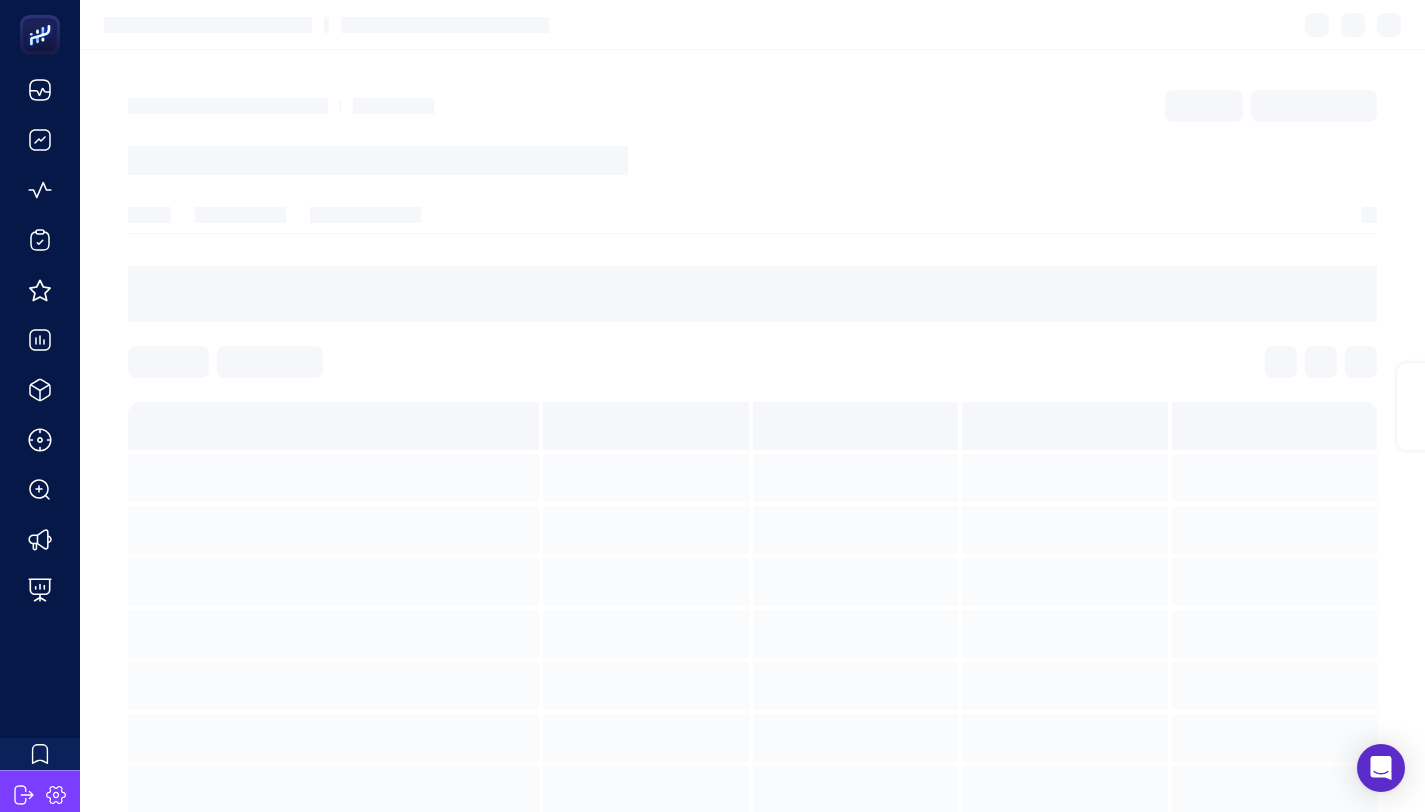 scroll, scrollTop: 0, scrollLeft: 0, axis: both 